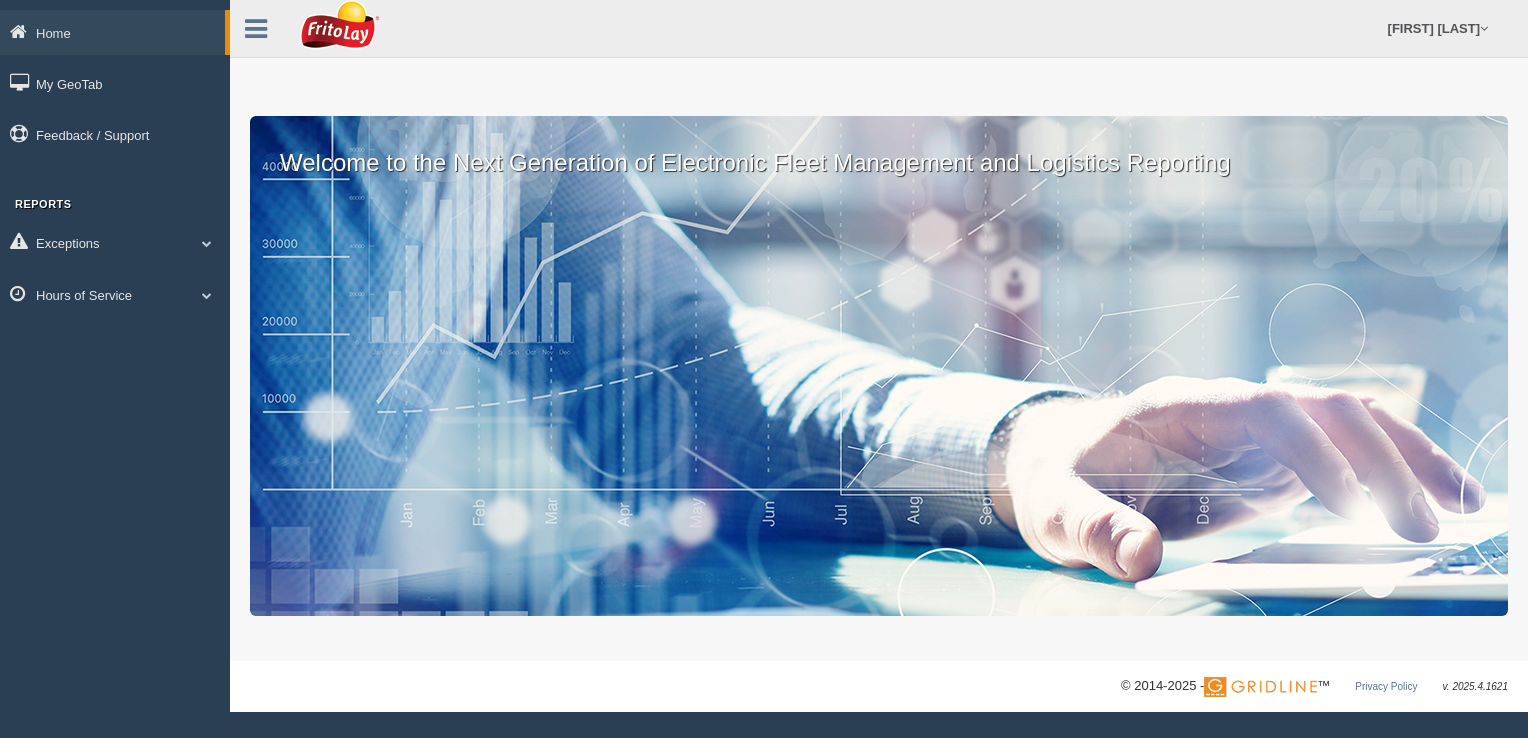 scroll, scrollTop: 0, scrollLeft: 0, axis: both 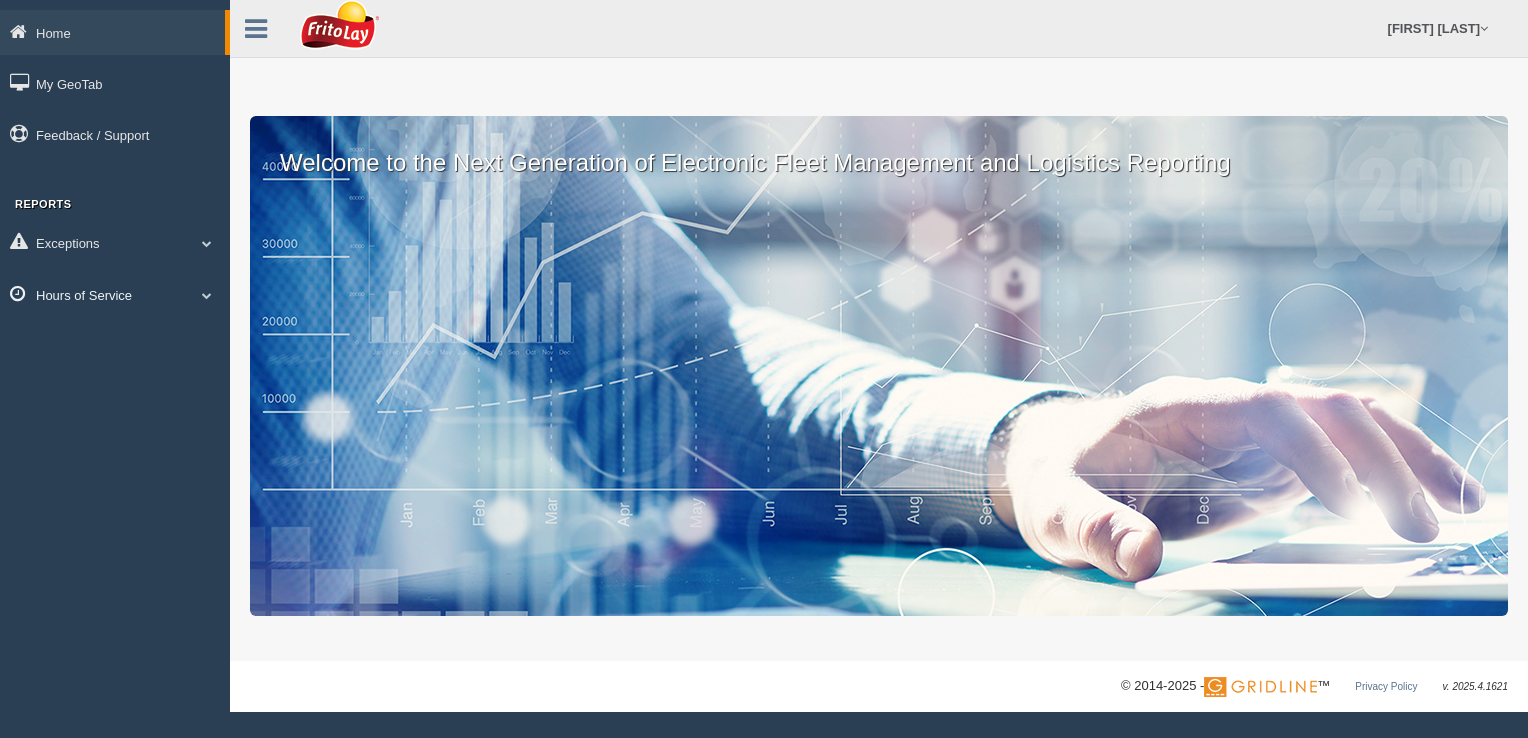click at bounding box center (207, 295) 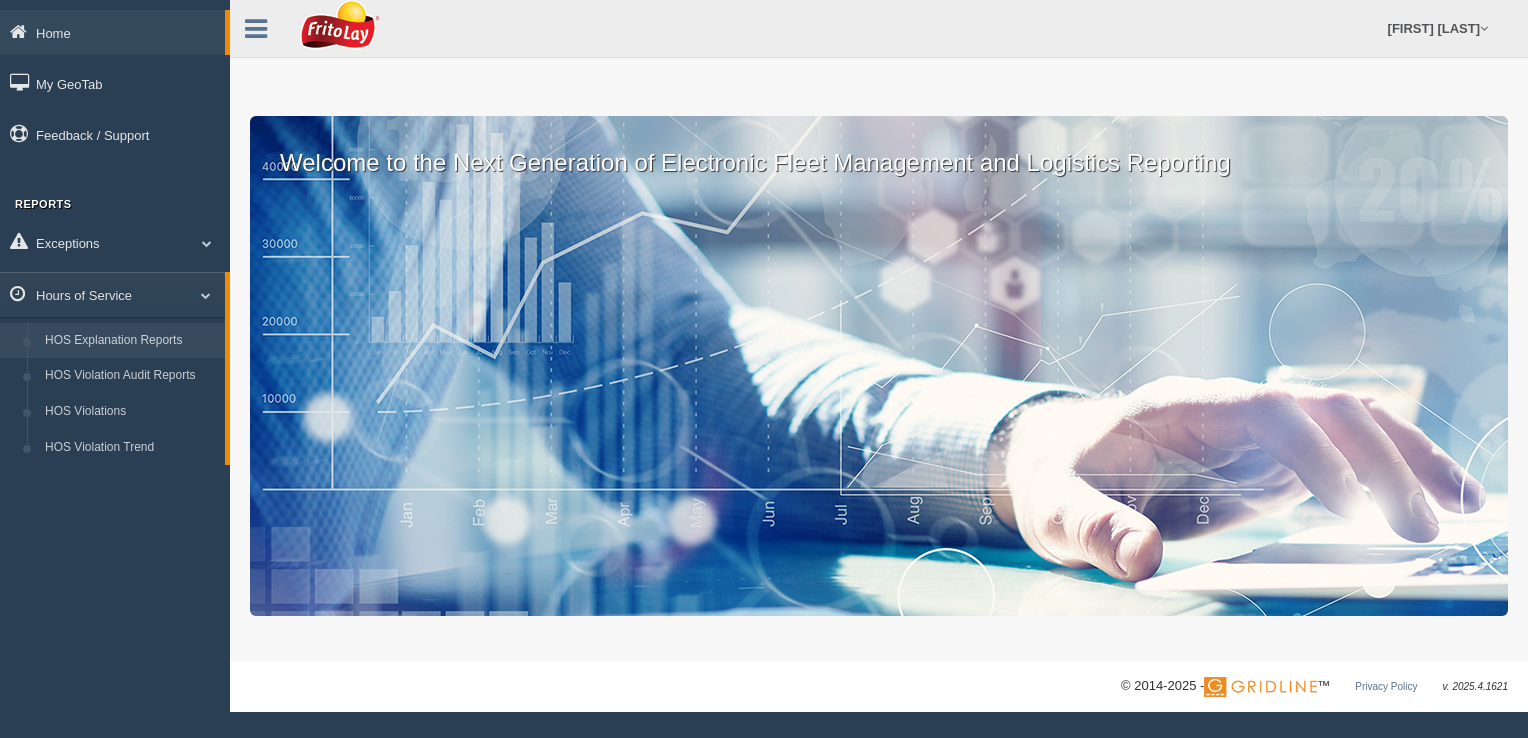 click on "HOS Explanation Reports" at bounding box center [130, 341] 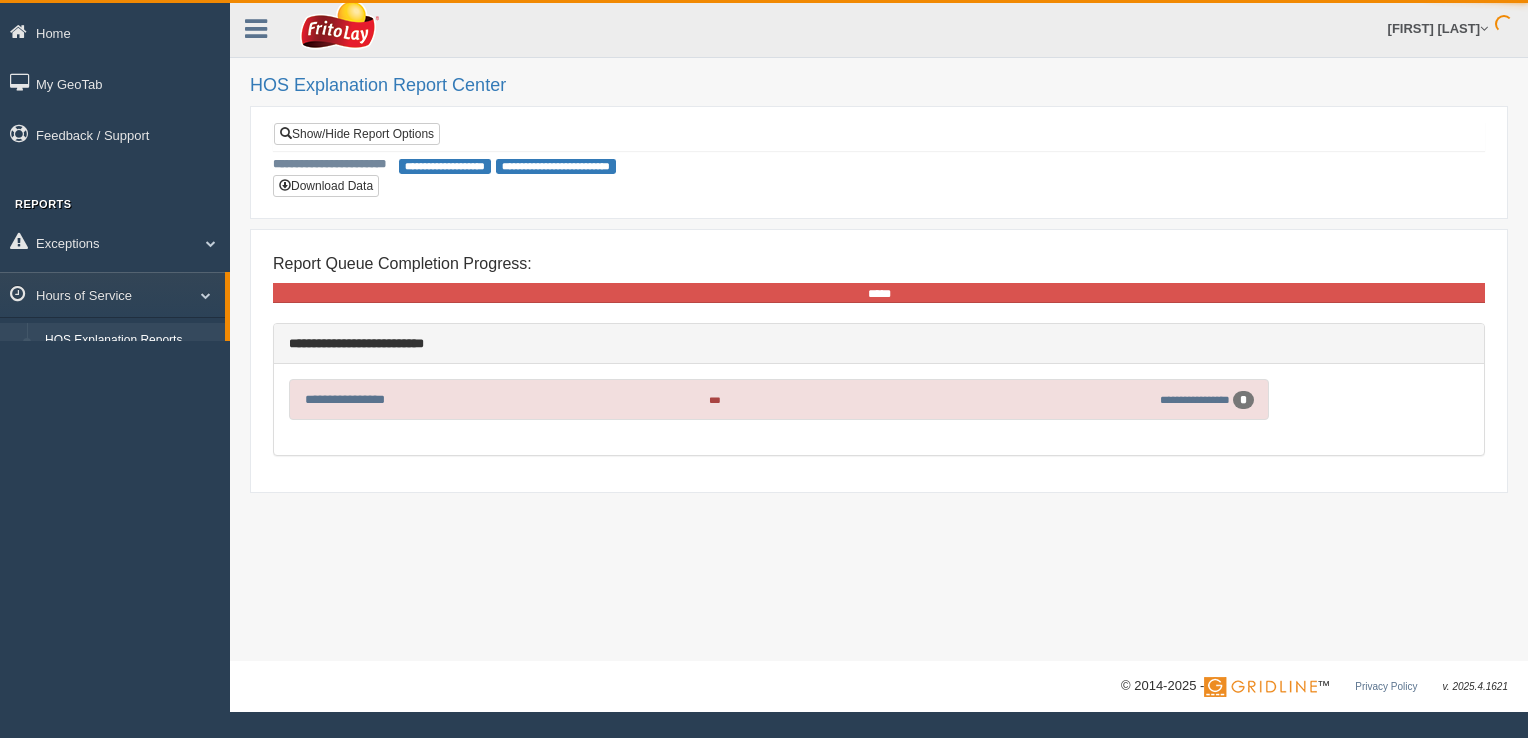 scroll, scrollTop: 0, scrollLeft: 0, axis: both 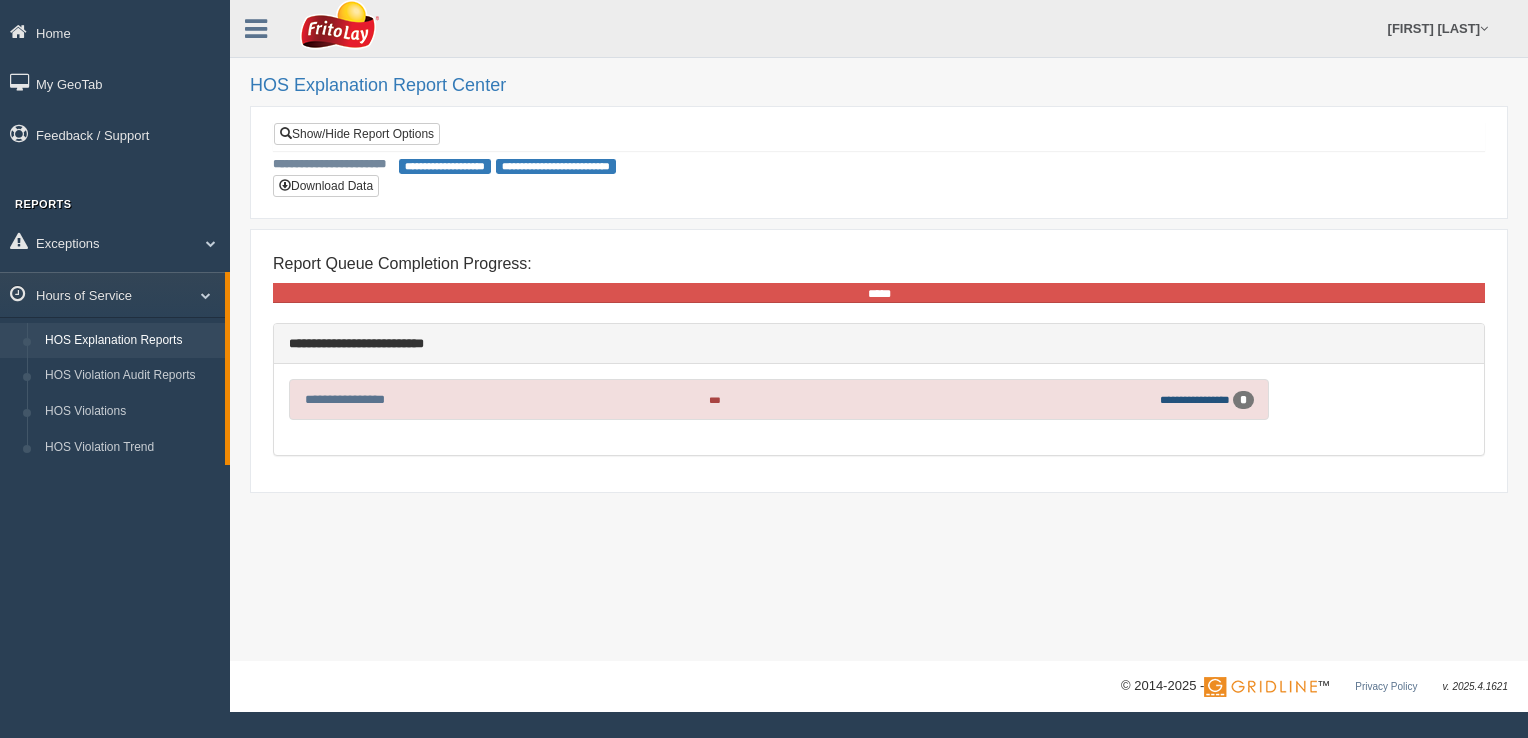 click on "**********" at bounding box center (1195, 399) 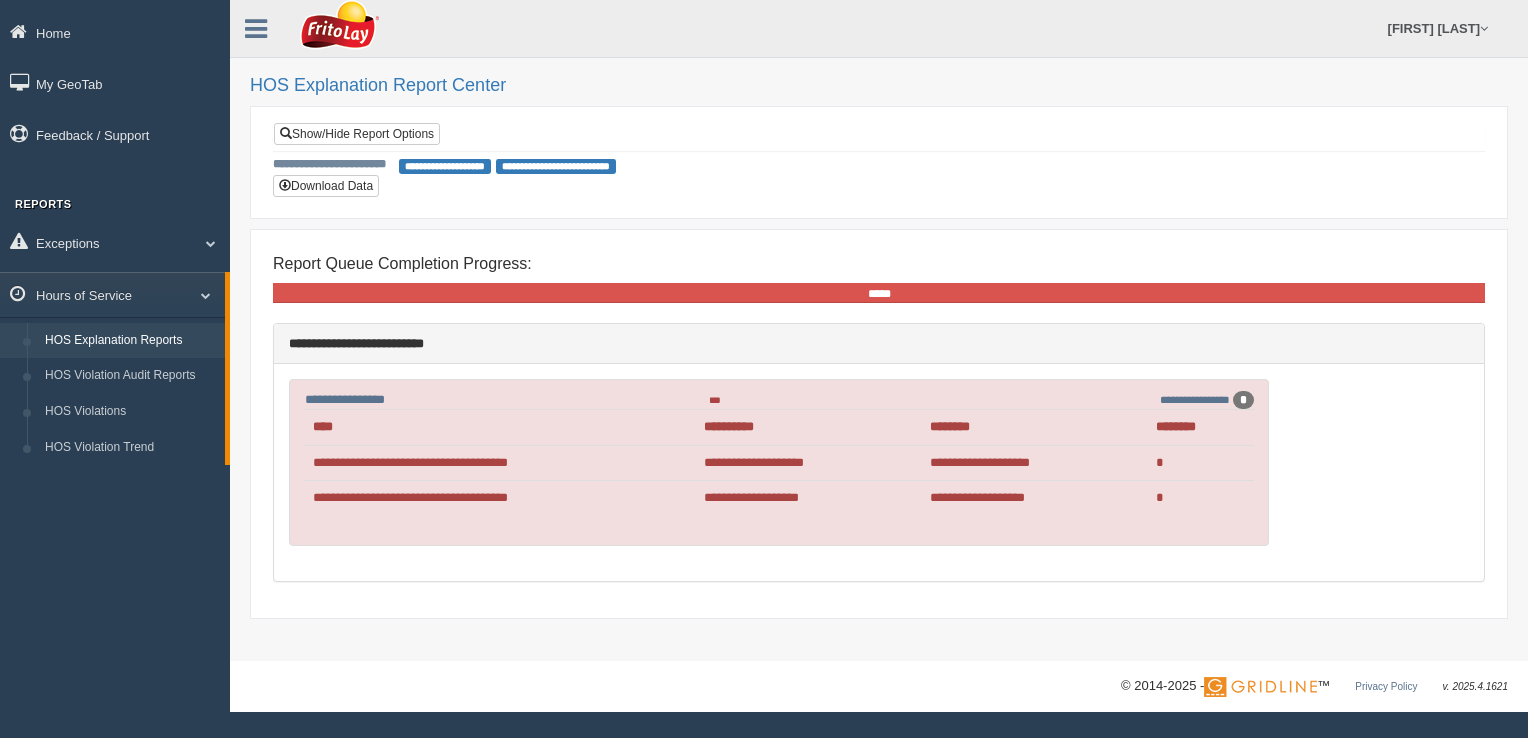 click on "**********" at bounding box center [500, 463] 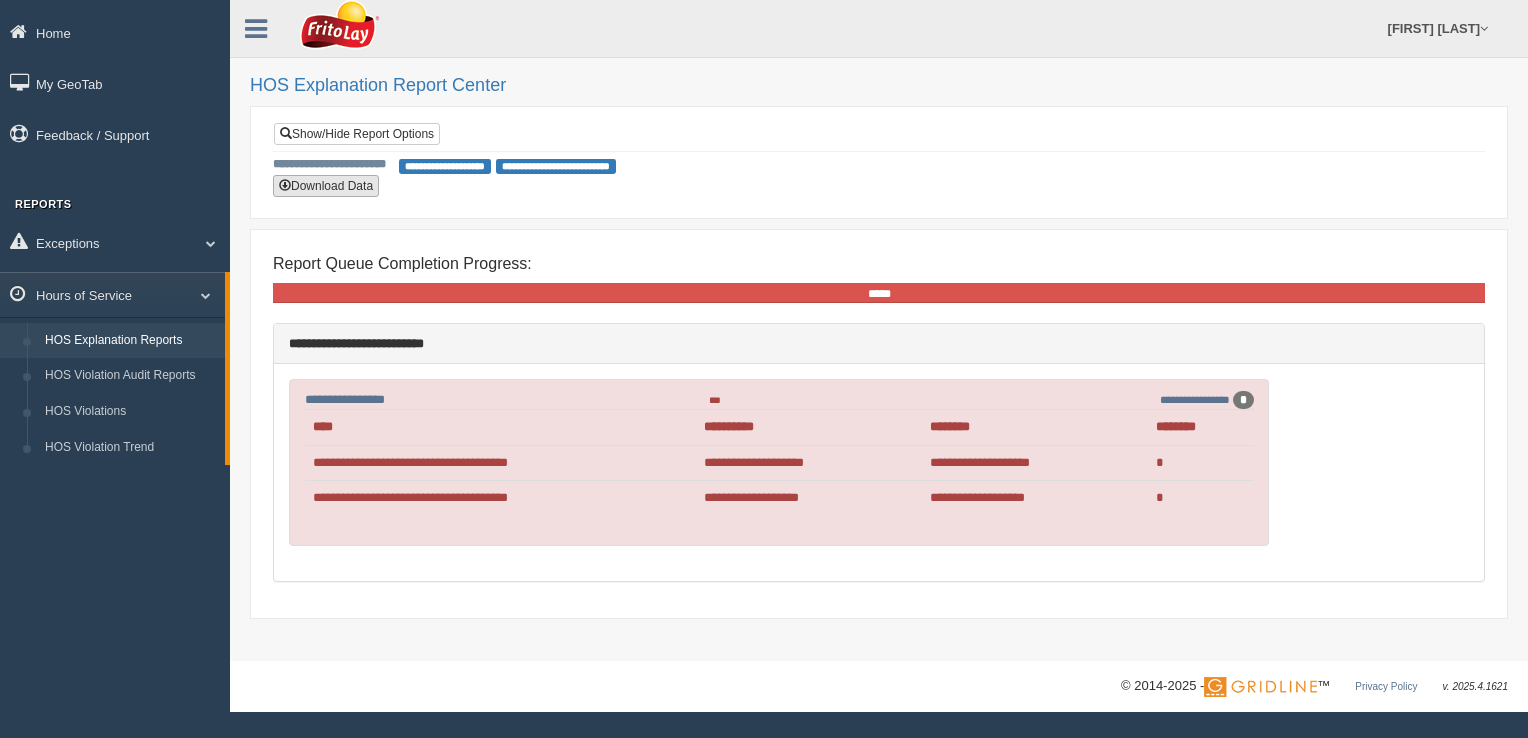 click on "Download Data" at bounding box center [326, 186] 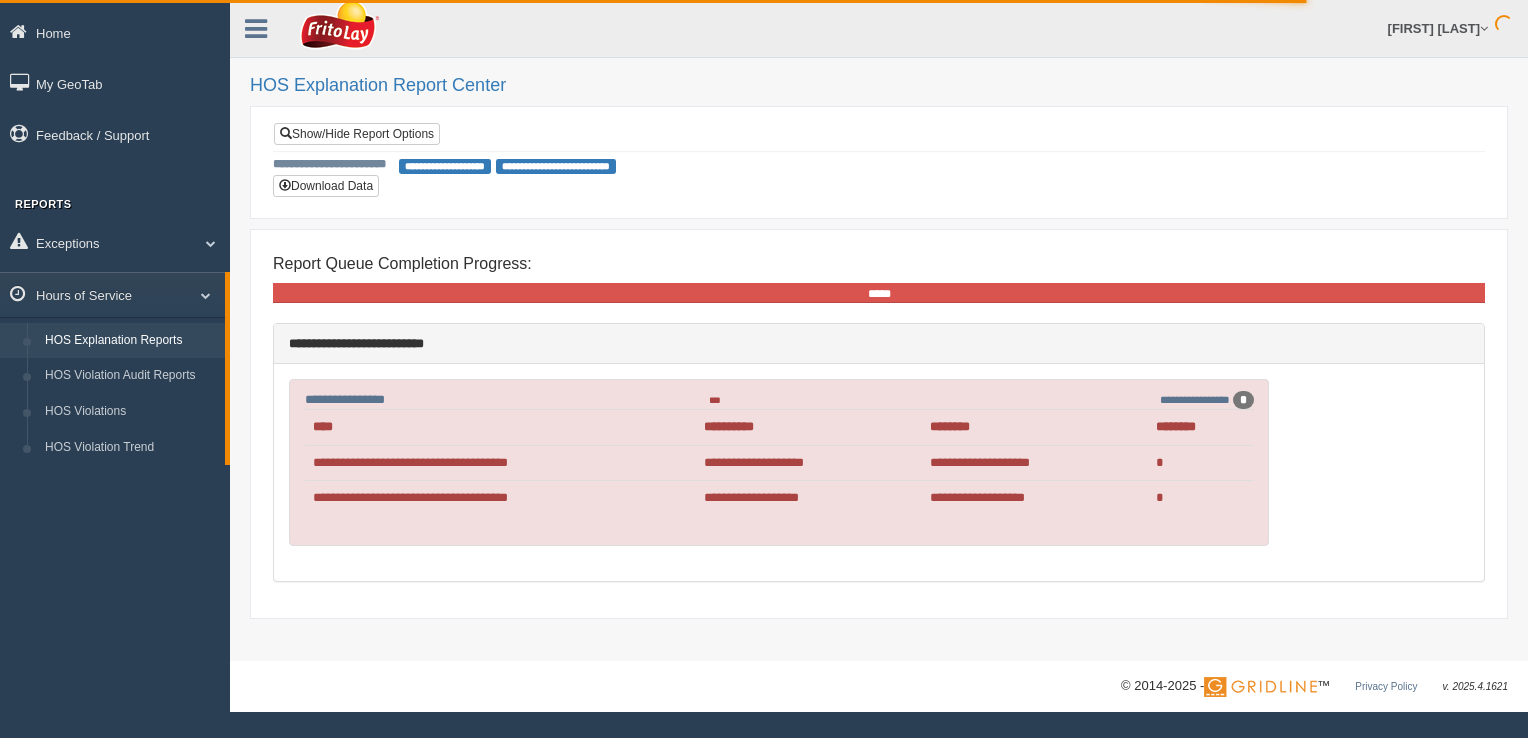 click on "**********" at bounding box center [879, 162] 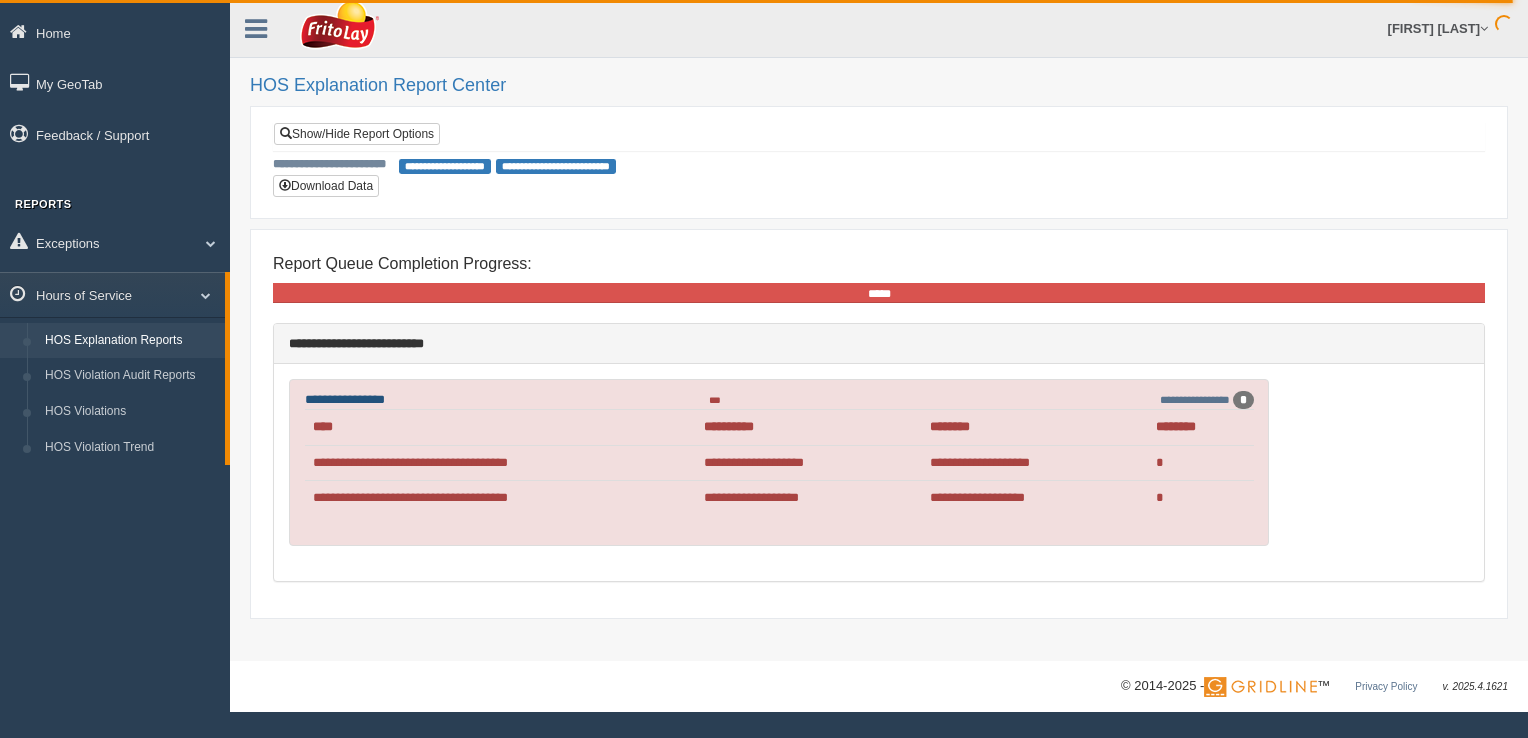 click on "**********" at bounding box center [345, 399] 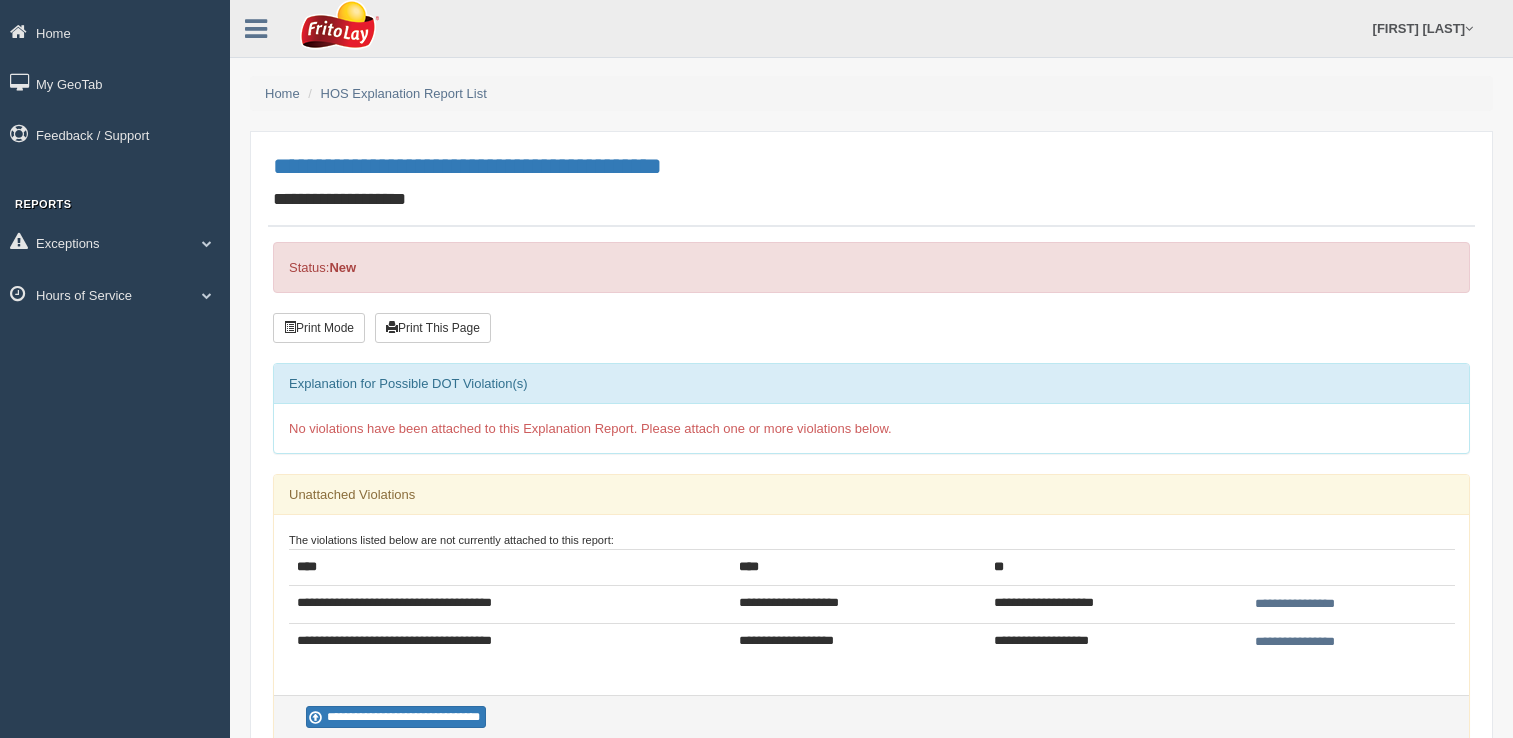 scroll, scrollTop: 0, scrollLeft: 0, axis: both 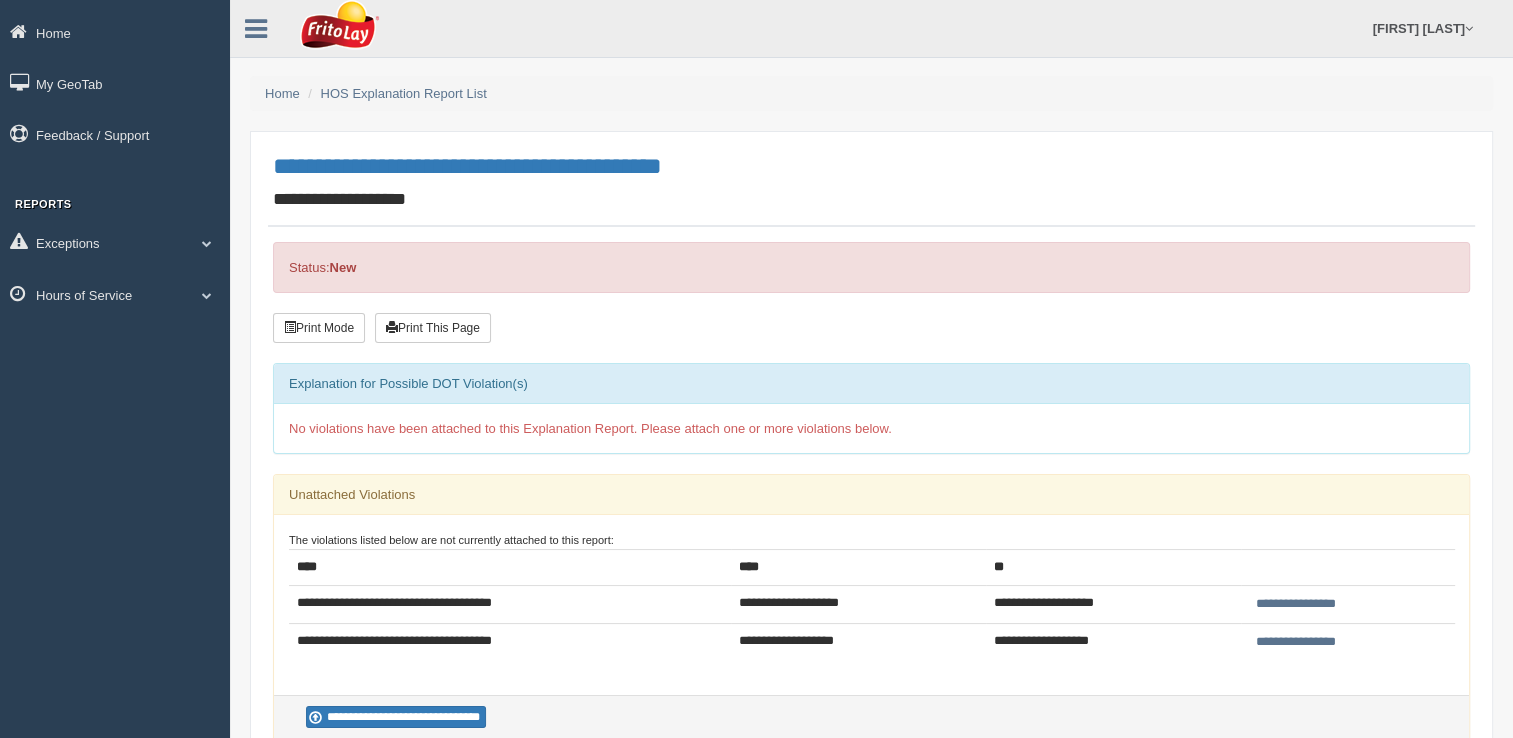 click on "**********" at bounding box center (1295, 604) 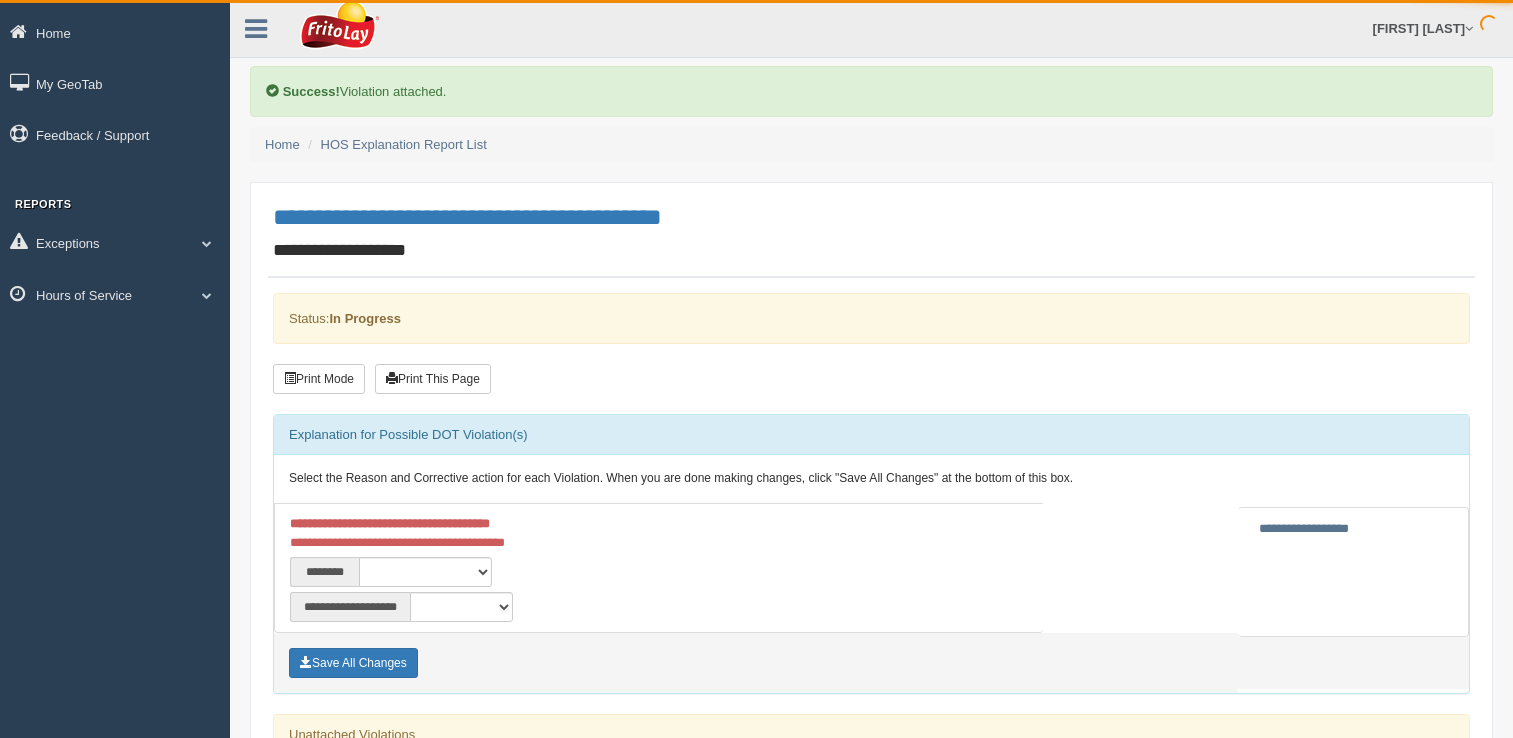 scroll, scrollTop: 0, scrollLeft: 0, axis: both 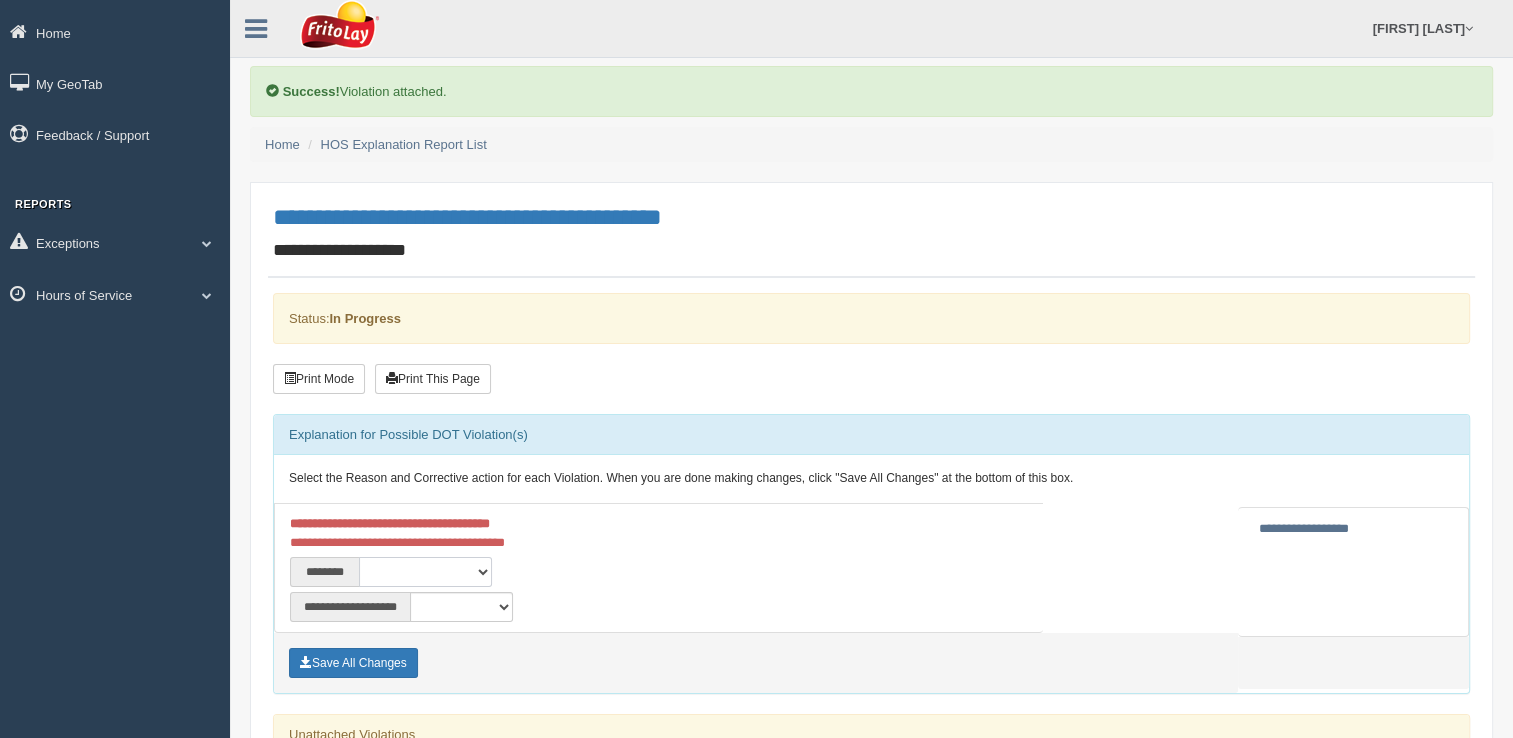 click on "**********" at bounding box center [425, 572] 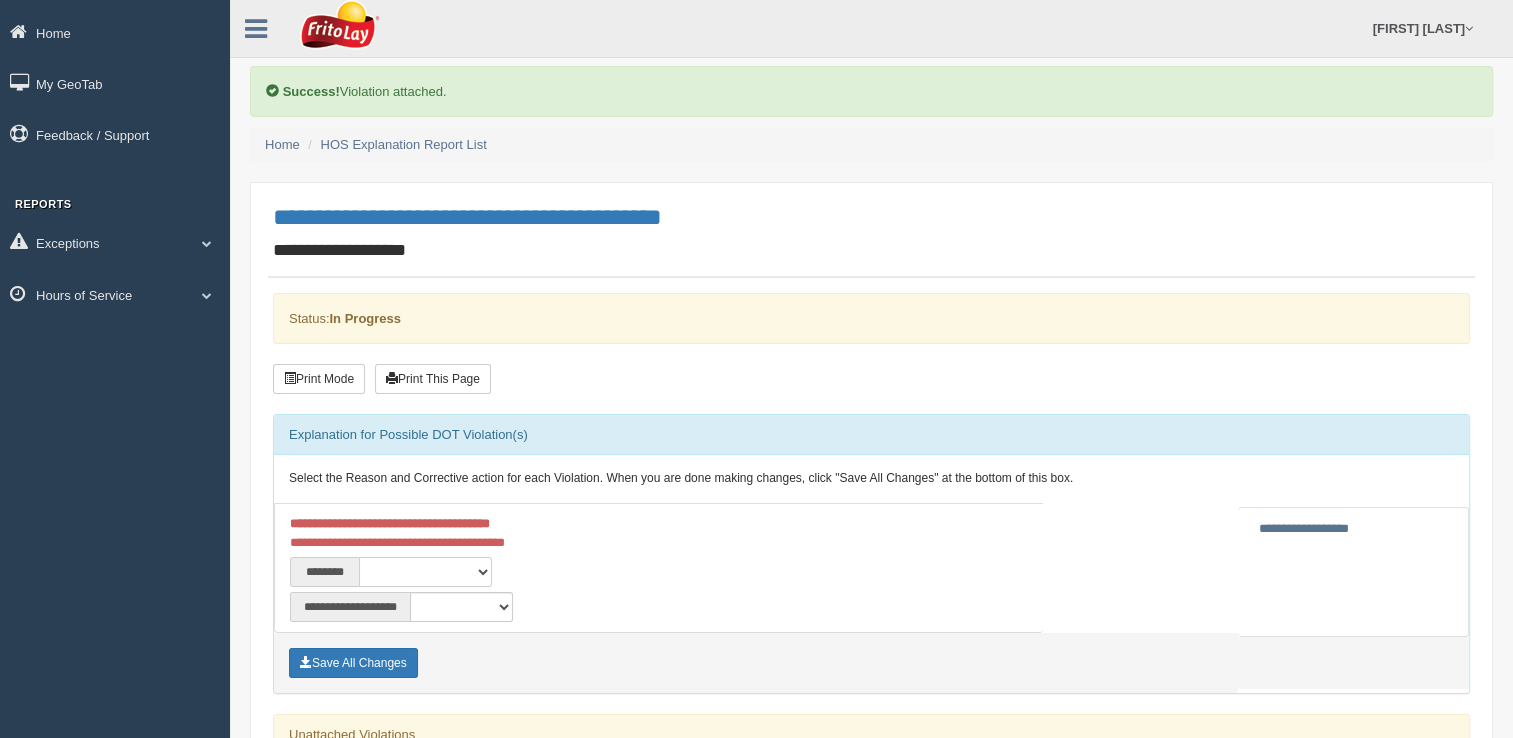 select on "****" 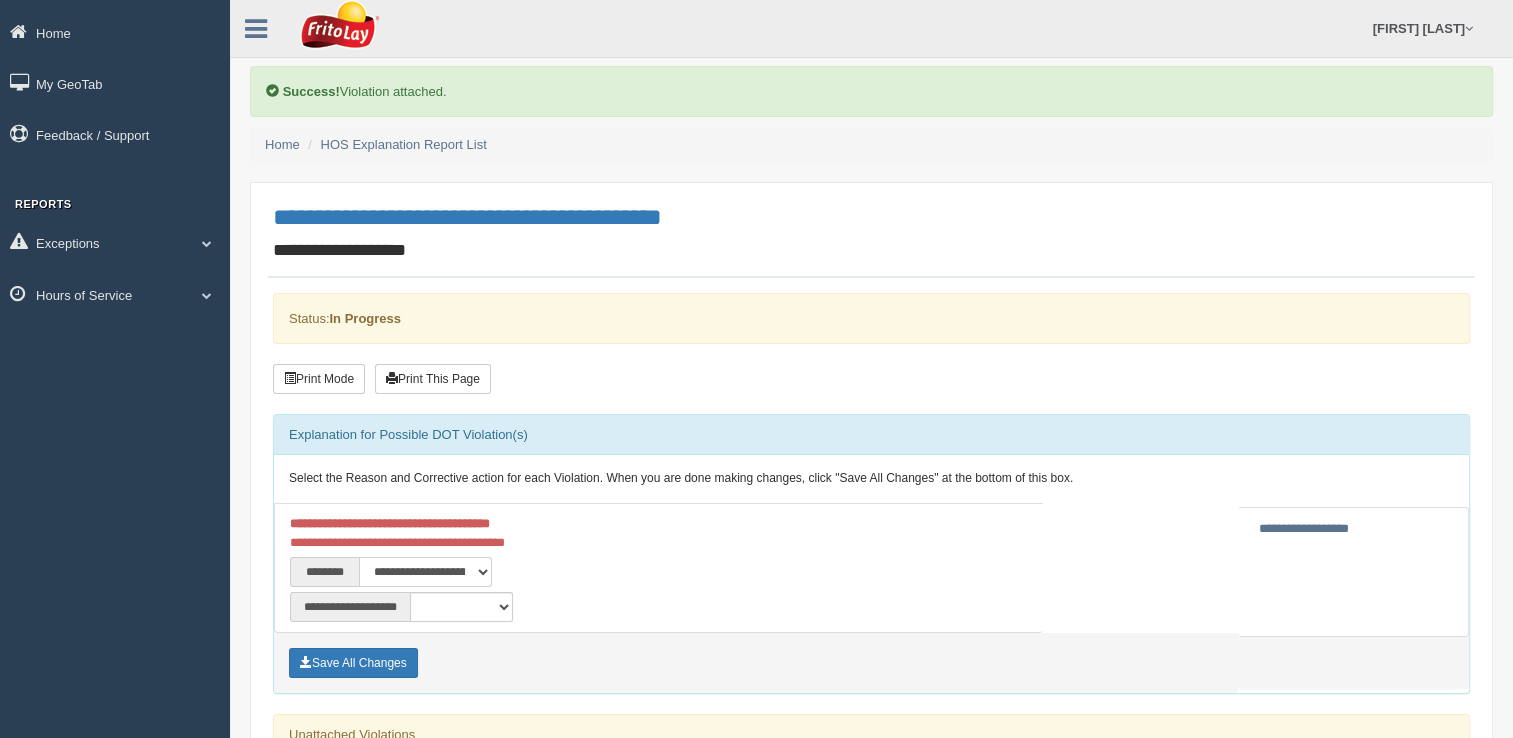 click on "**********" at bounding box center (425, 572) 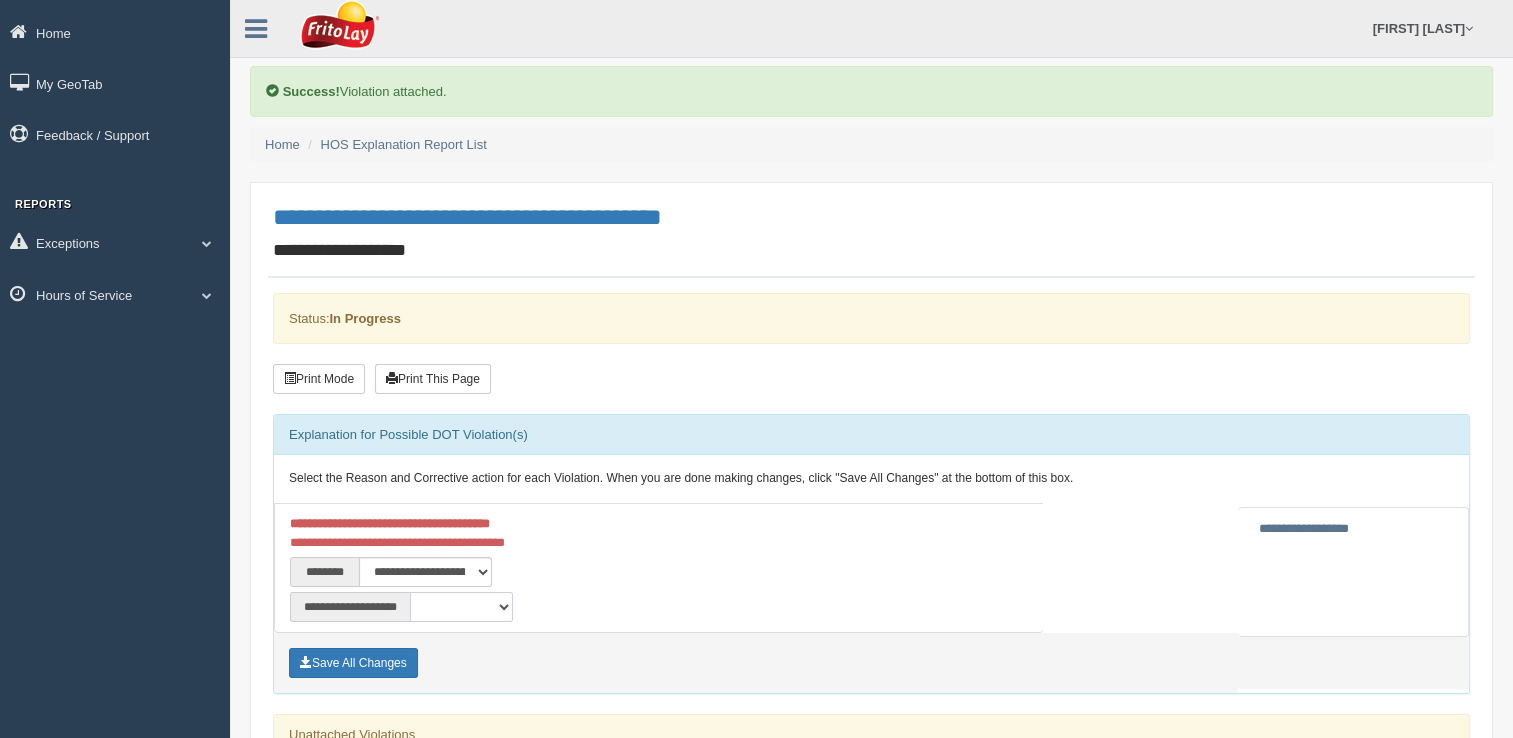 click on "**********" at bounding box center [461, 607] 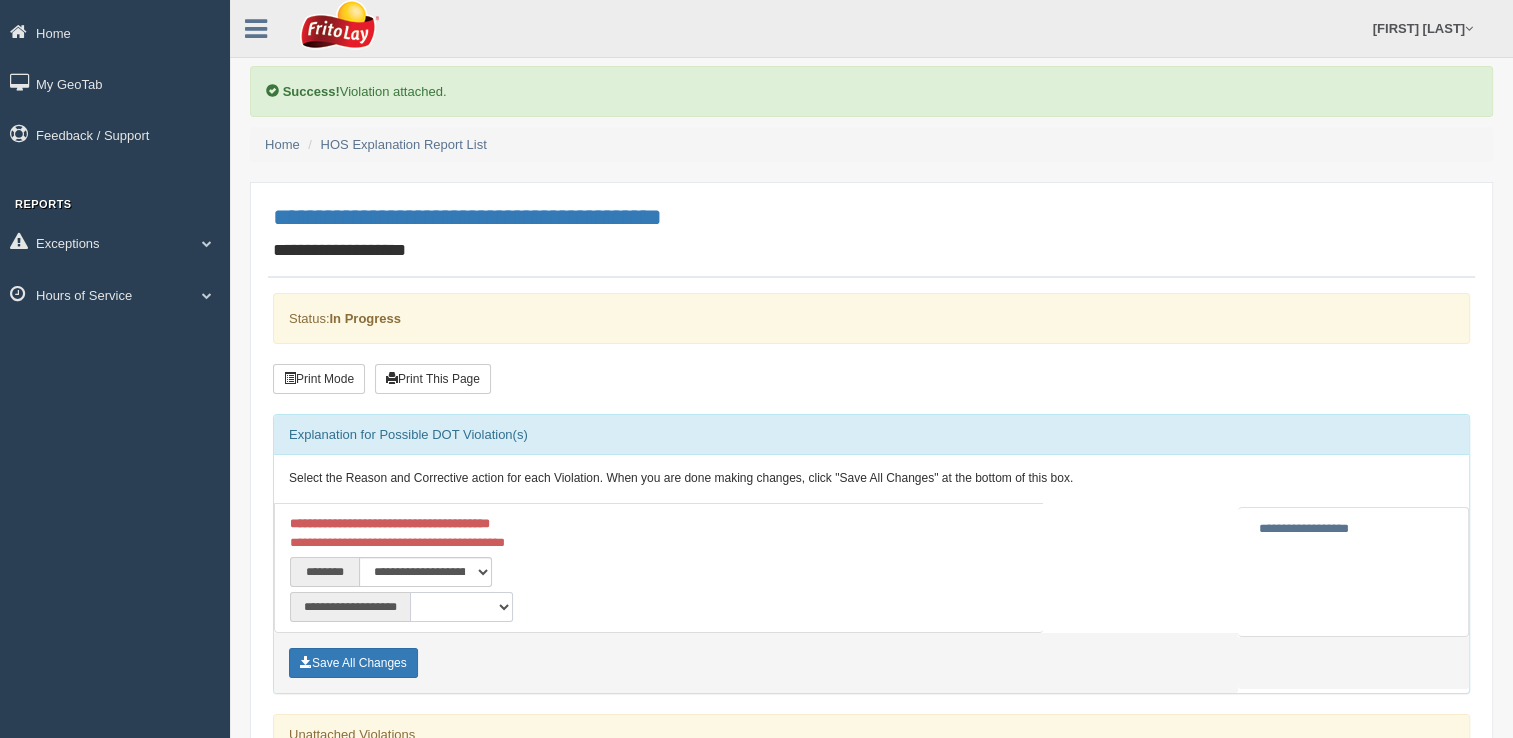 select on "**" 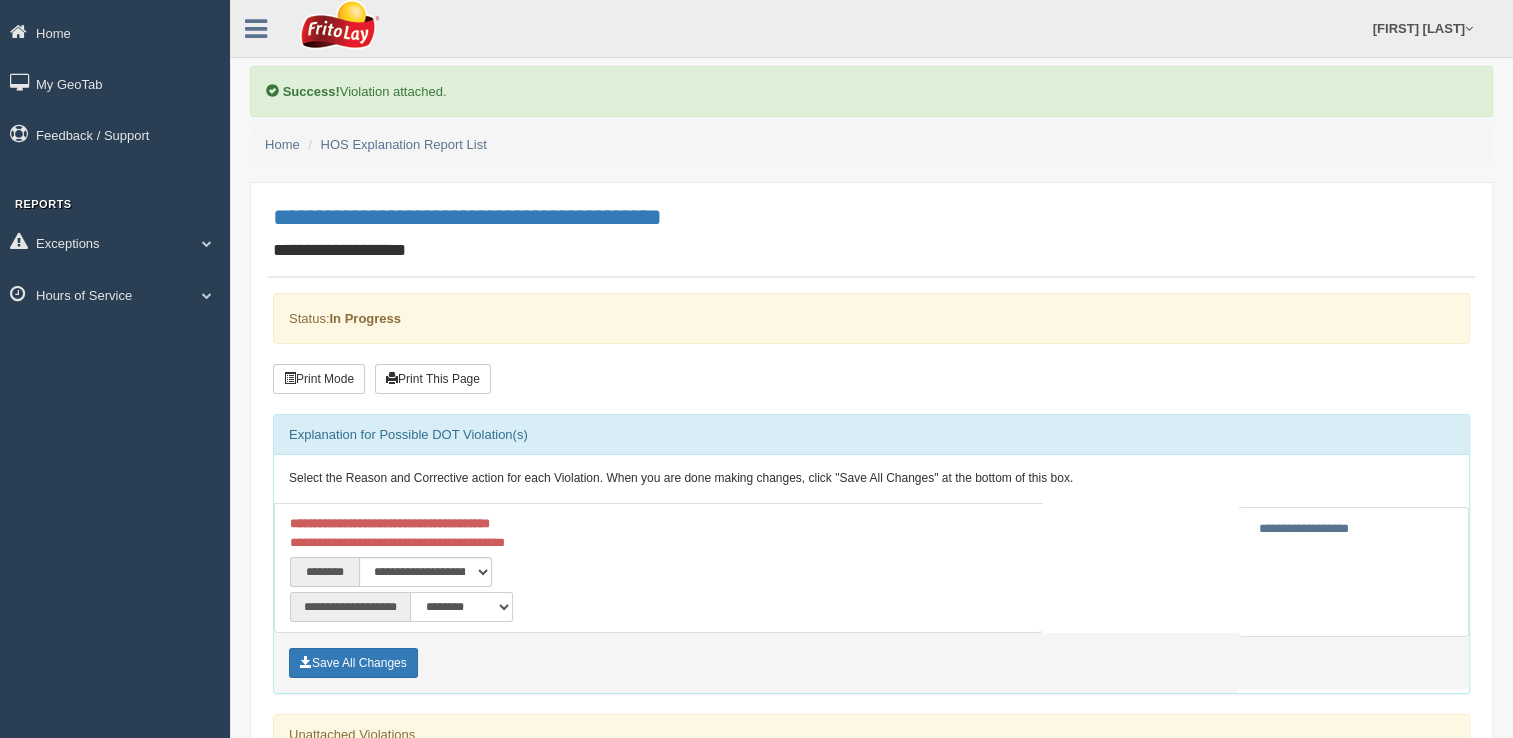 click on "**********" at bounding box center [461, 607] 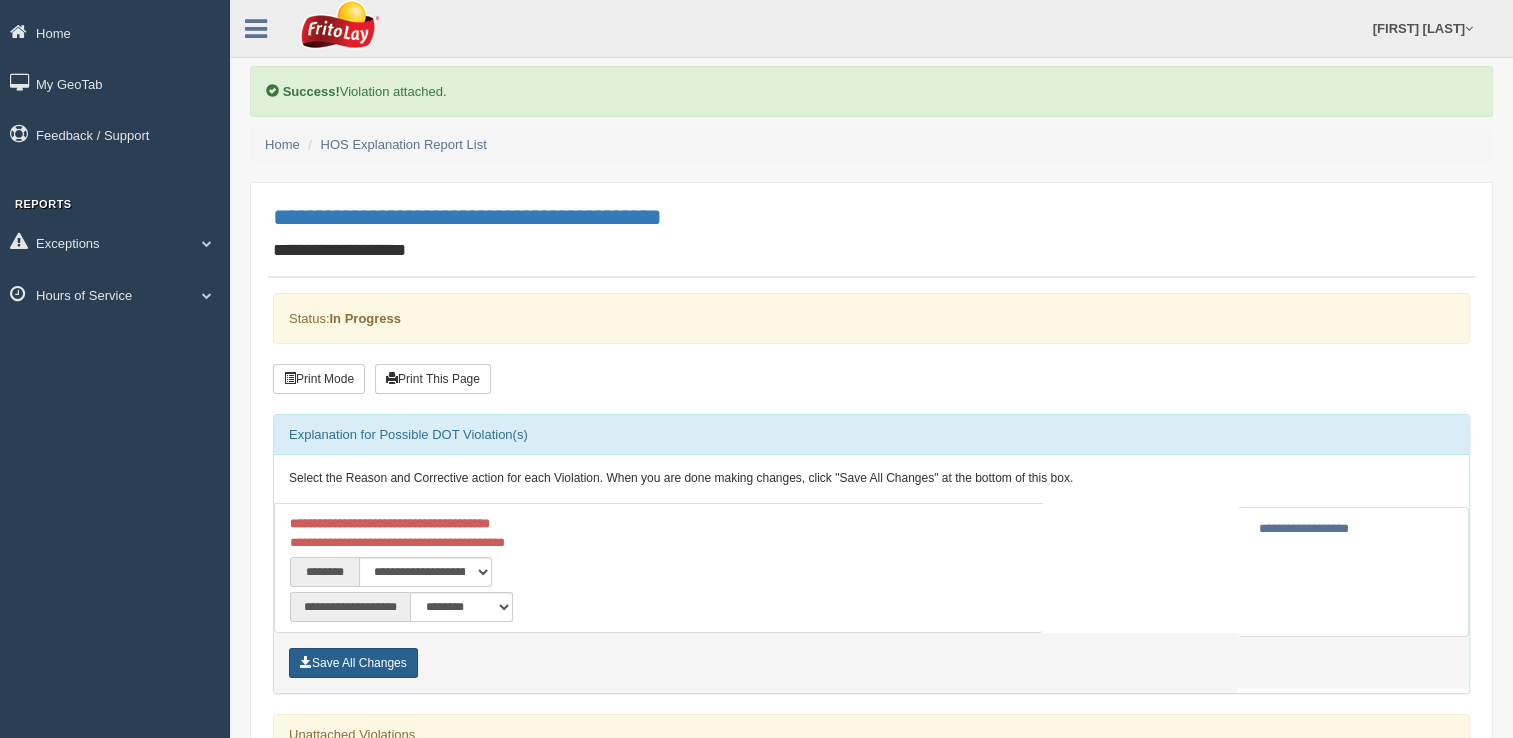 click on "Save All Changes" at bounding box center [353, 663] 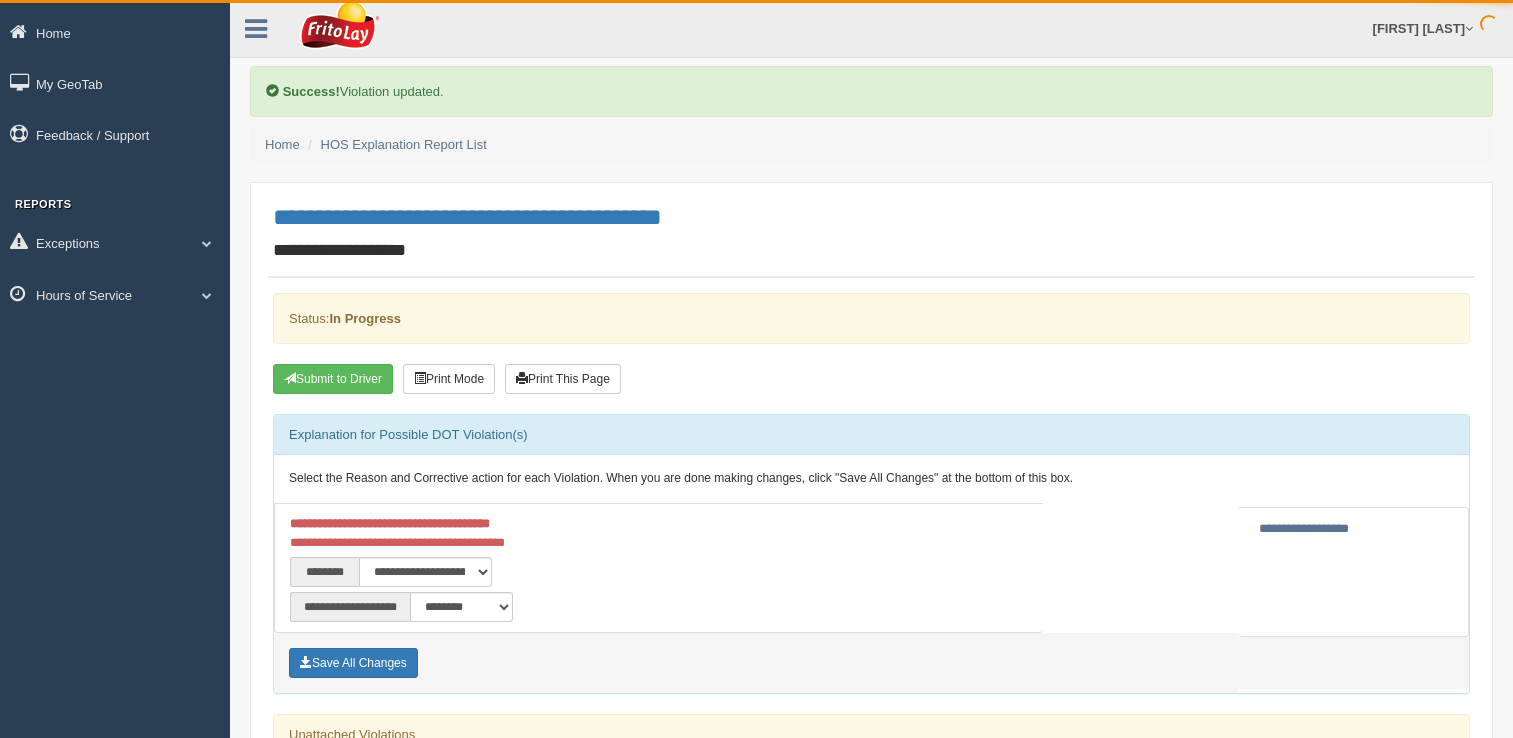 scroll, scrollTop: 0, scrollLeft: 0, axis: both 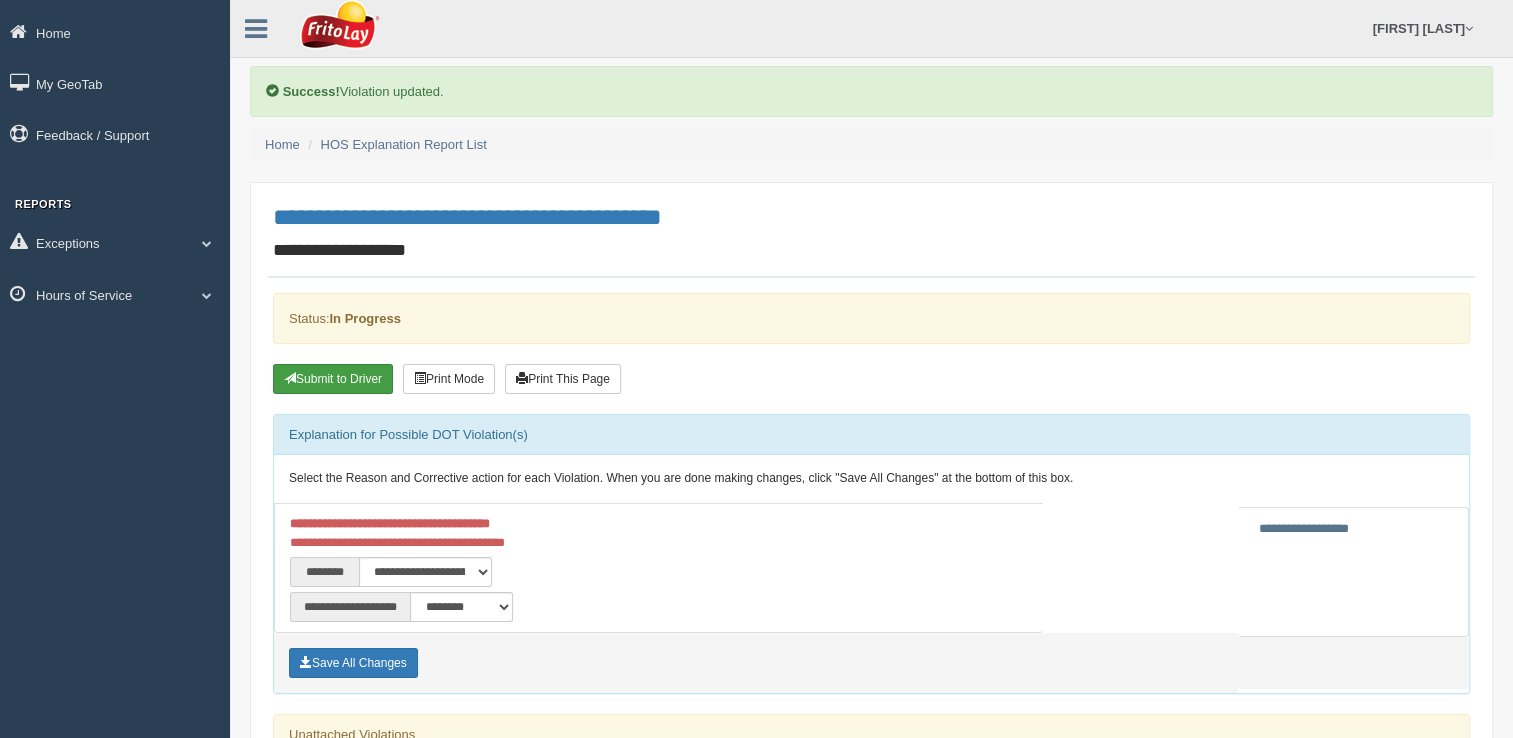 click on "Submit to Driver" at bounding box center (333, 379) 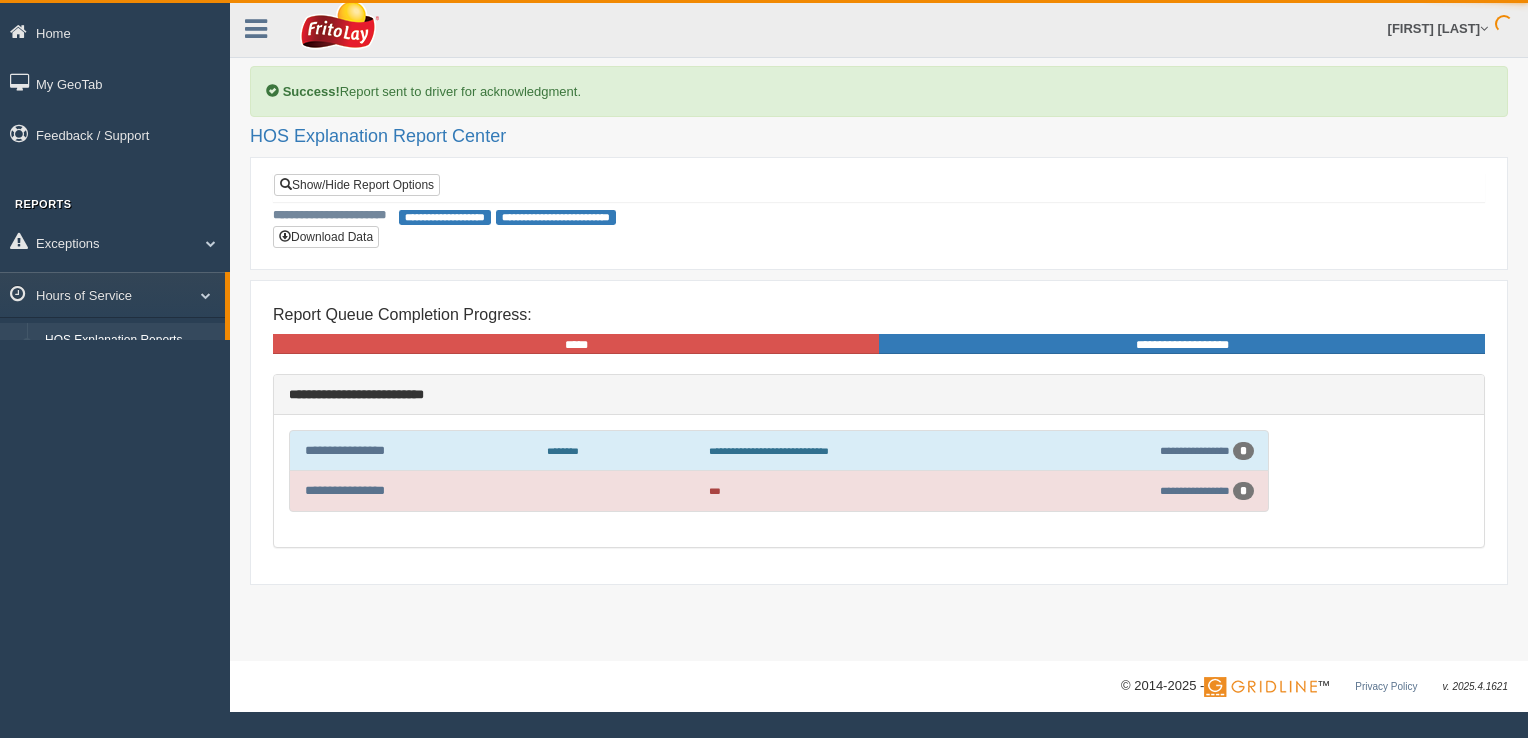 scroll, scrollTop: 0, scrollLeft: 0, axis: both 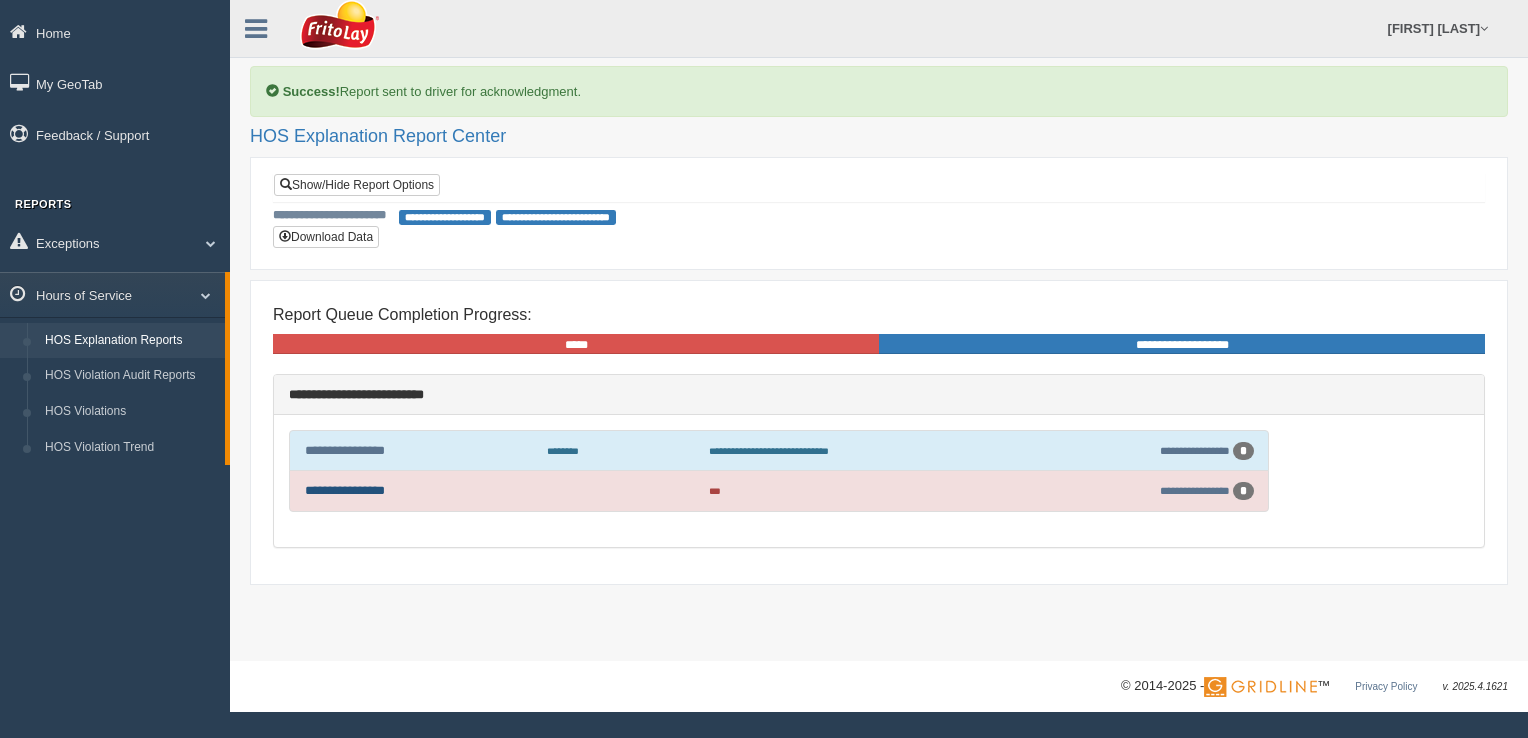 click on "**********" at bounding box center [345, 490] 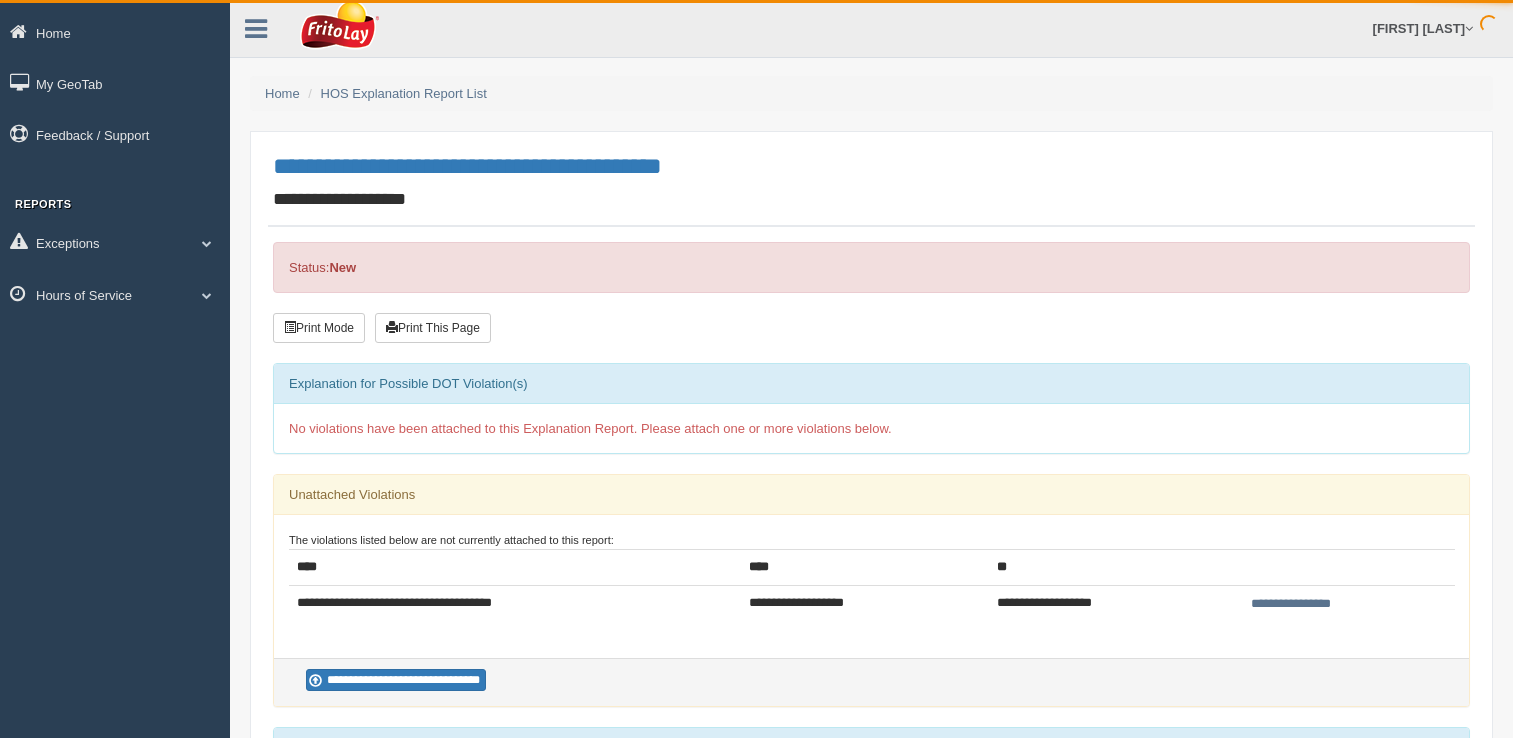 scroll, scrollTop: 0, scrollLeft: 0, axis: both 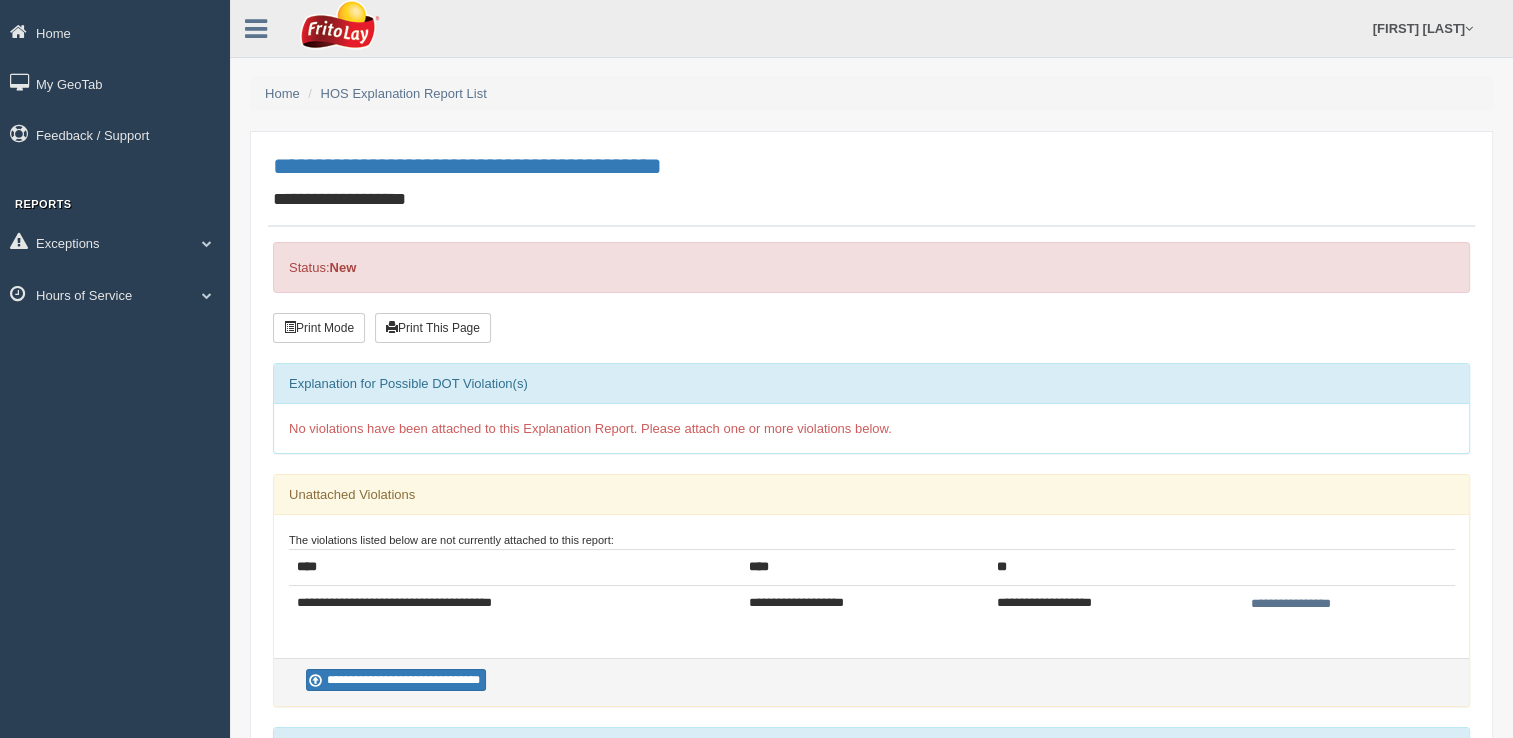 click on "**********" at bounding box center (1291, 604) 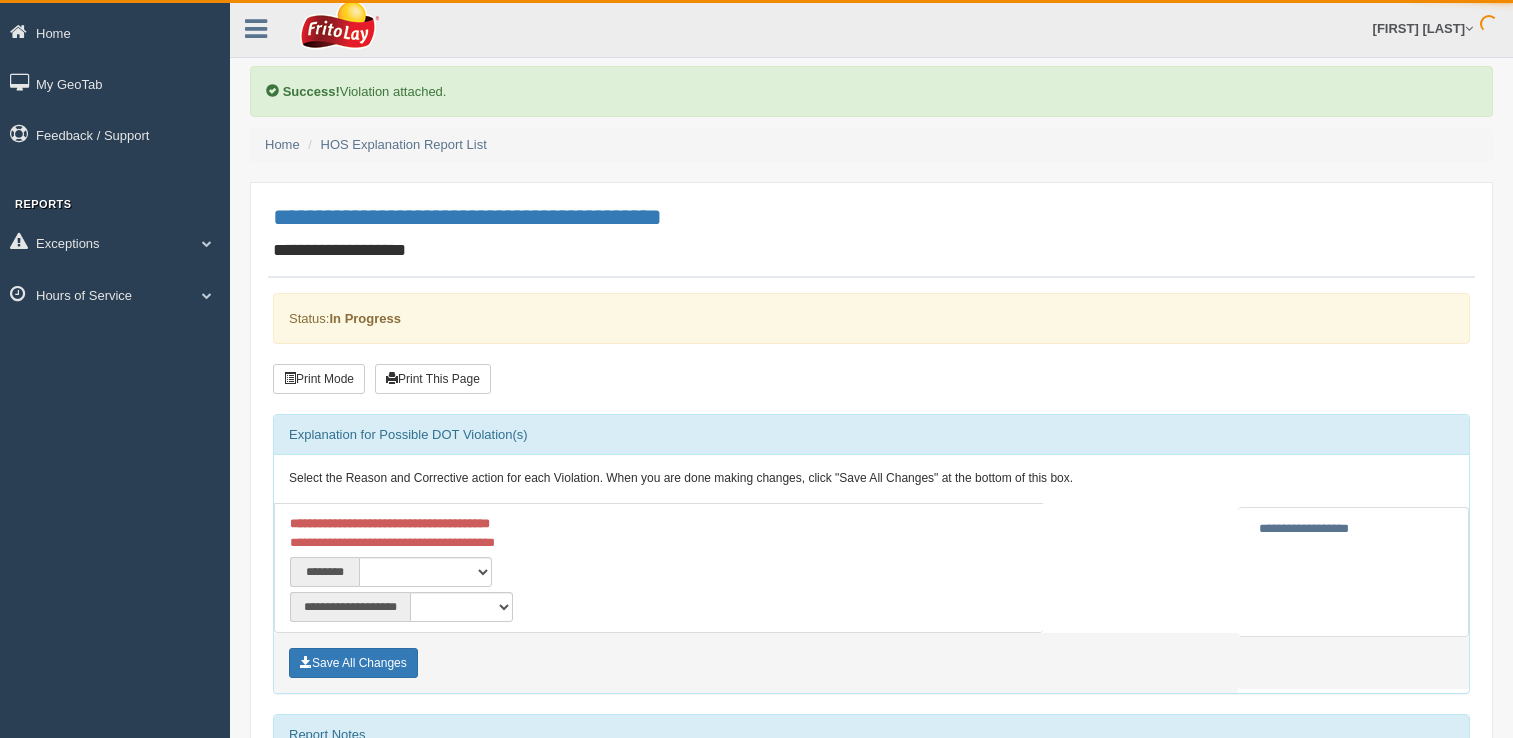 scroll, scrollTop: 0, scrollLeft: 0, axis: both 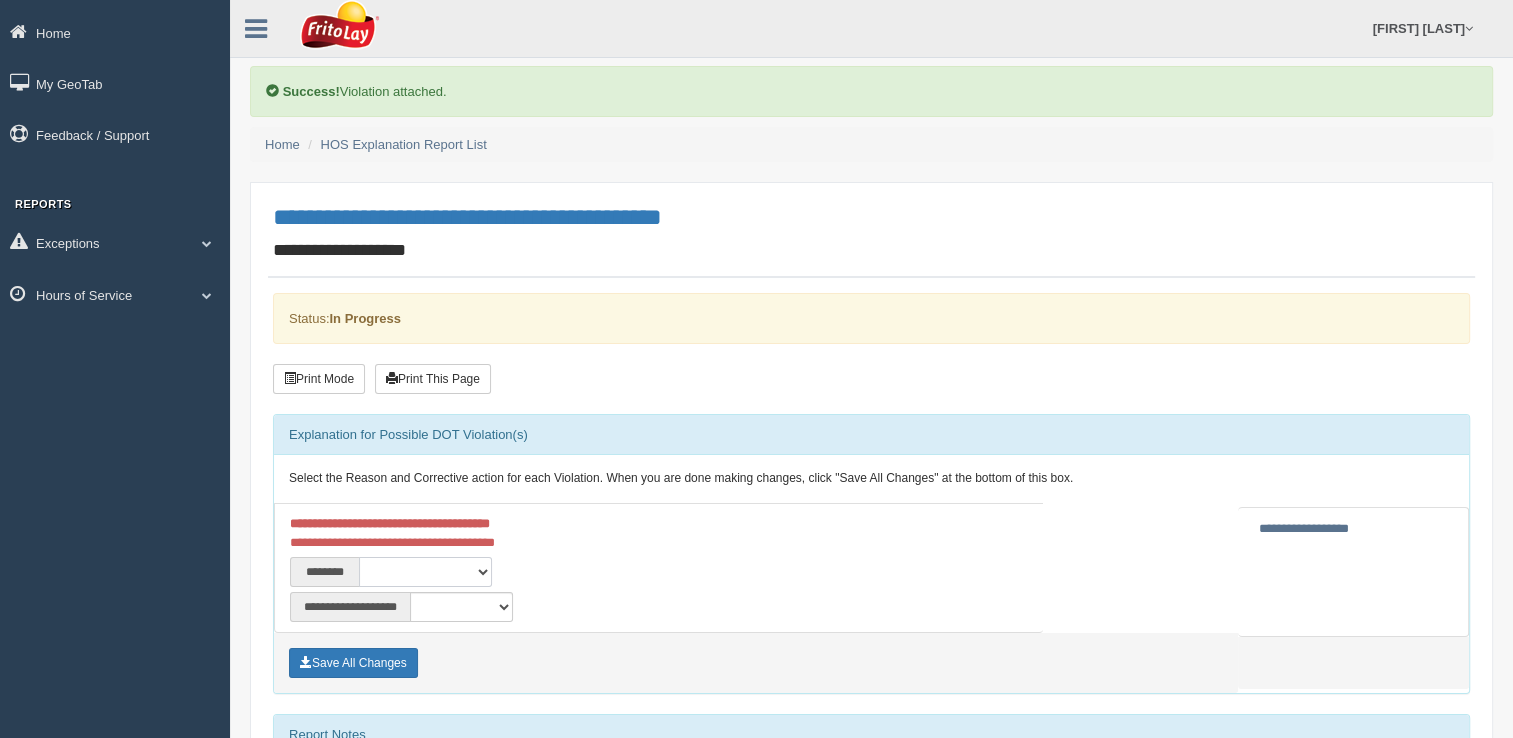 click on "**********" at bounding box center [425, 572] 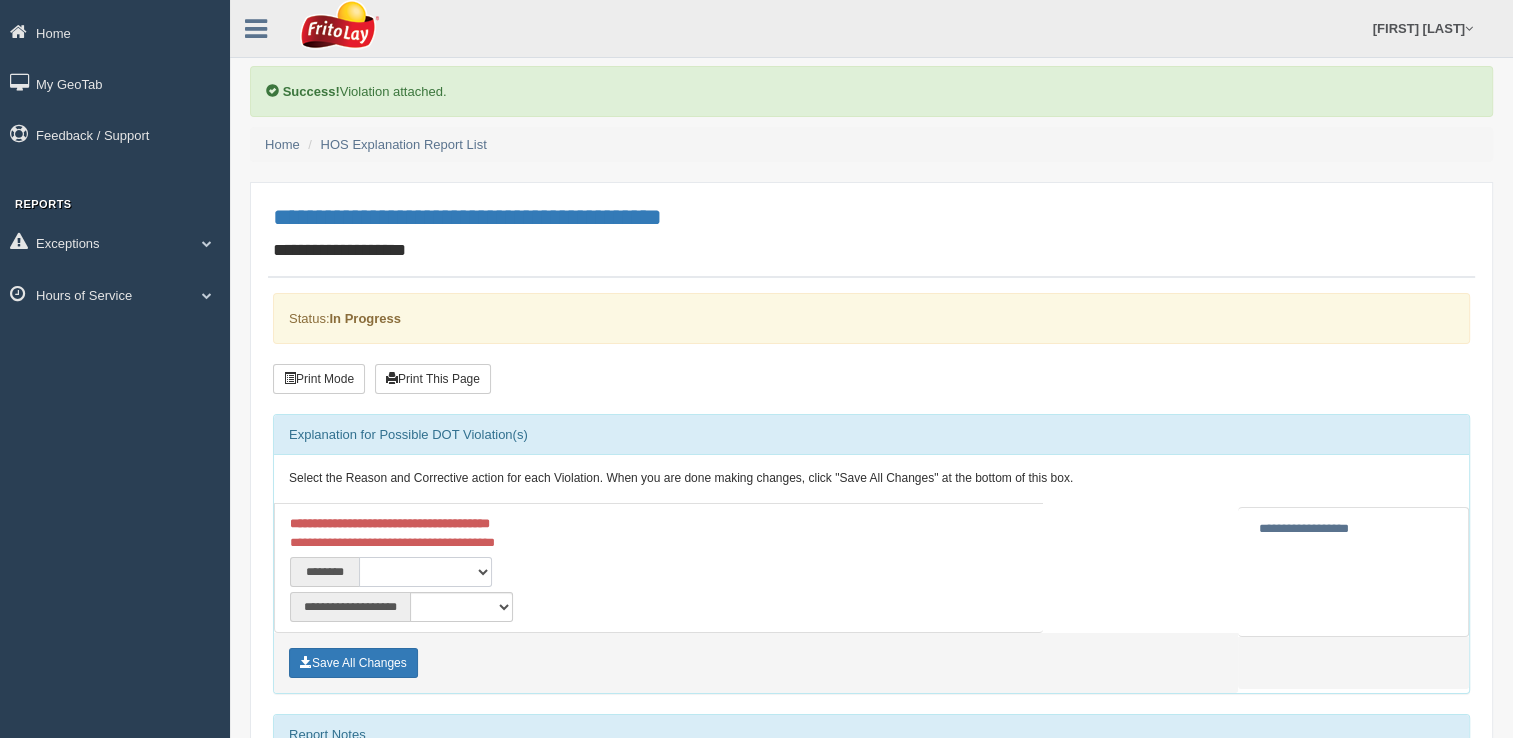 select on "****" 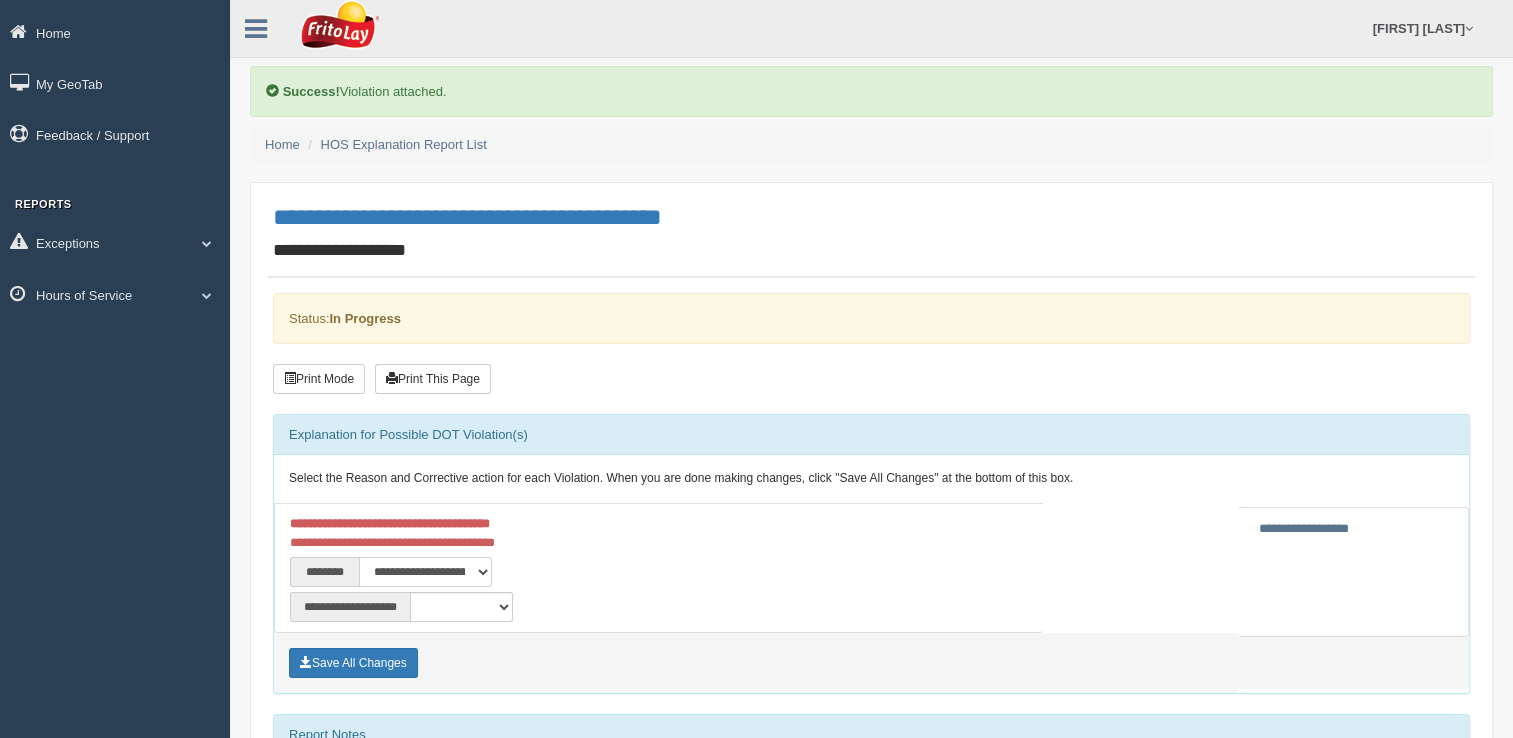 click on "**********" at bounding box center [425, 572] 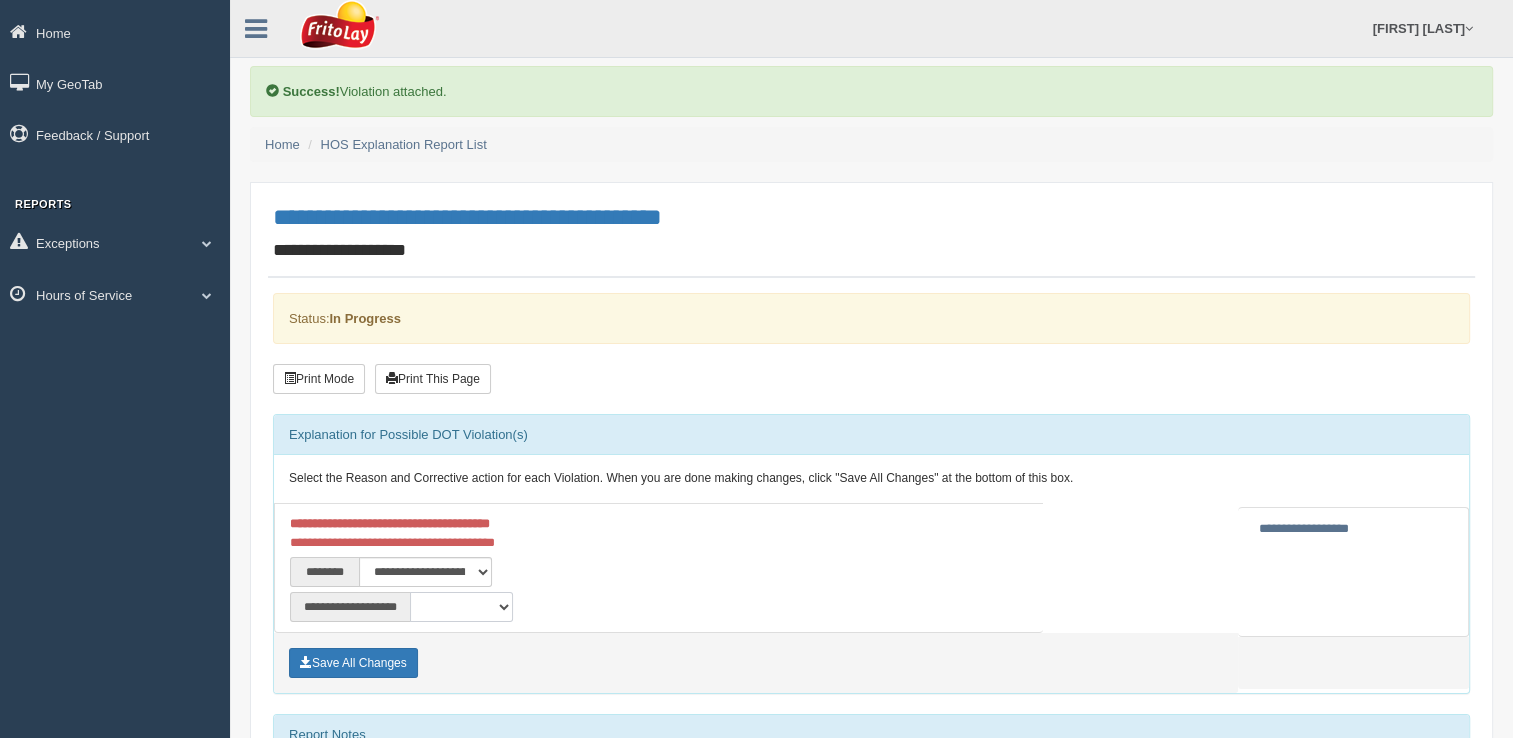 click on "**********" at bounding box center [461, 607] 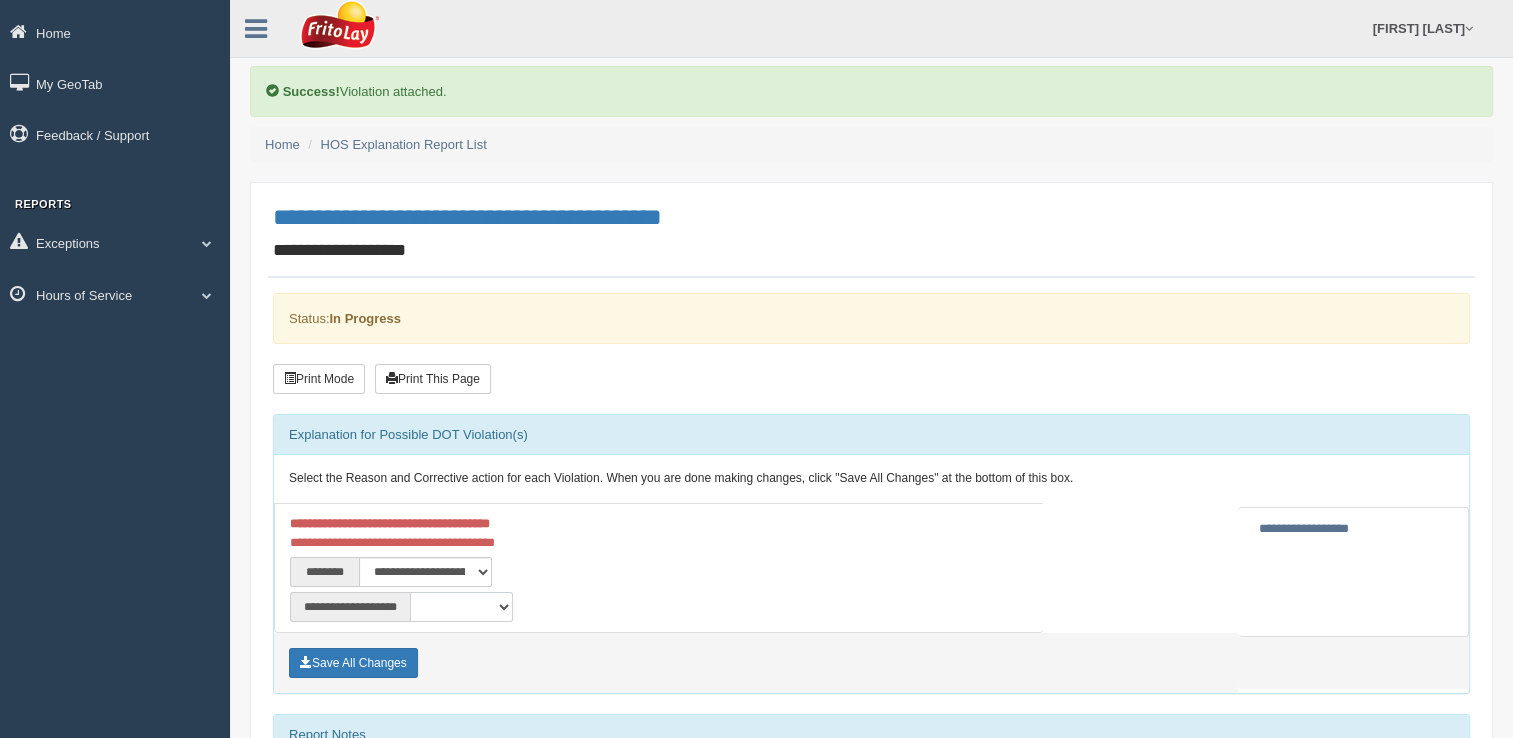 select on "**" 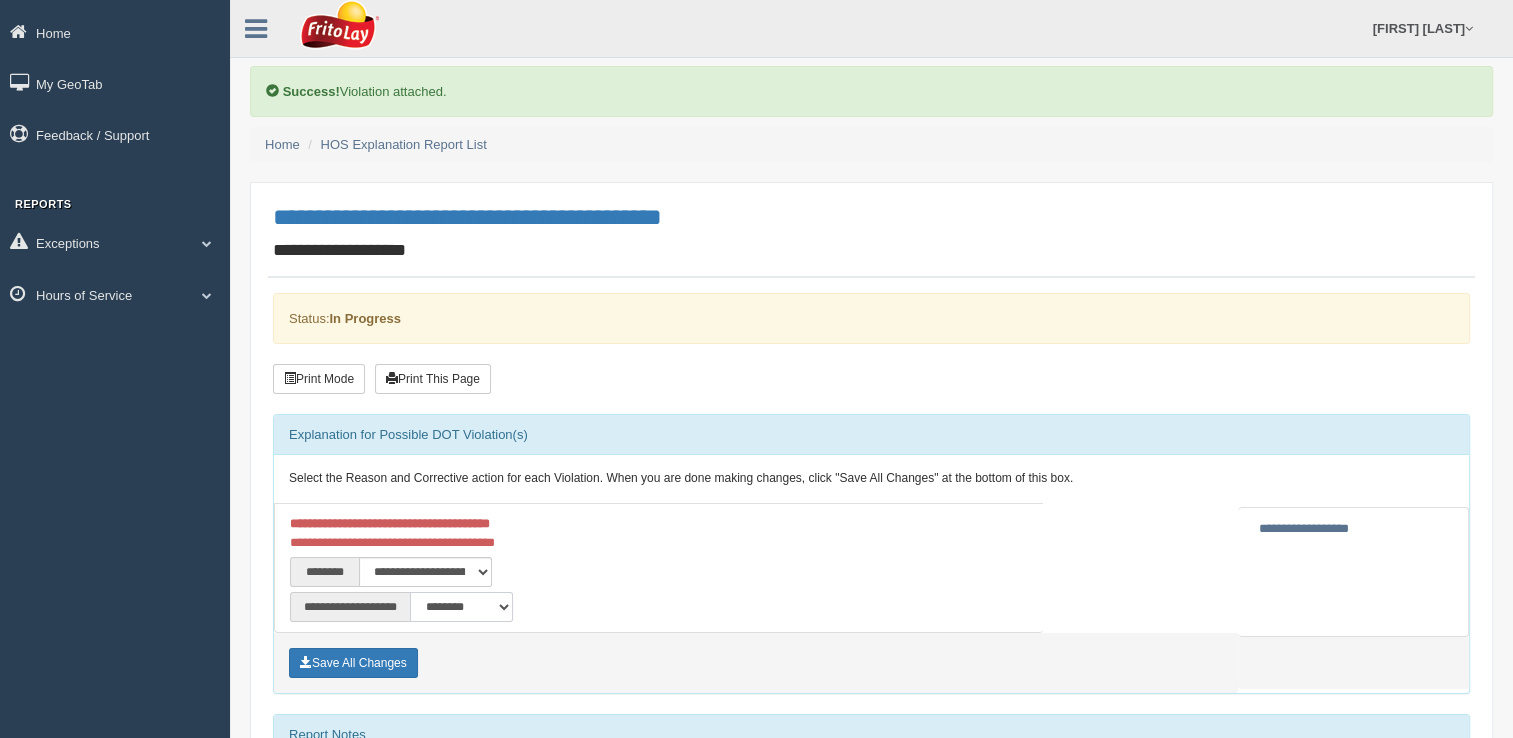click on "**********" at bounding box center (461, 607) 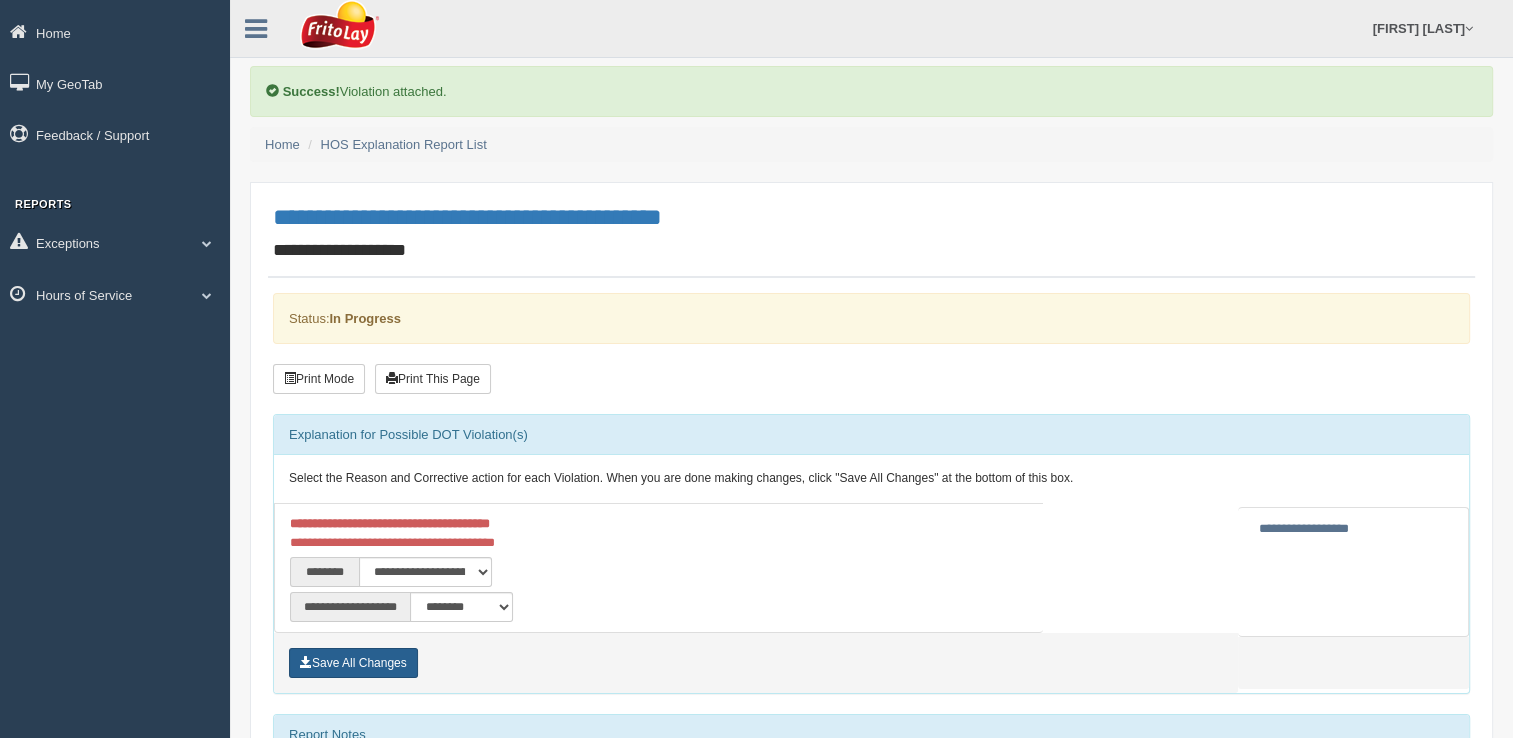 click on "Save All Changes" at bounding box center (353, 663) 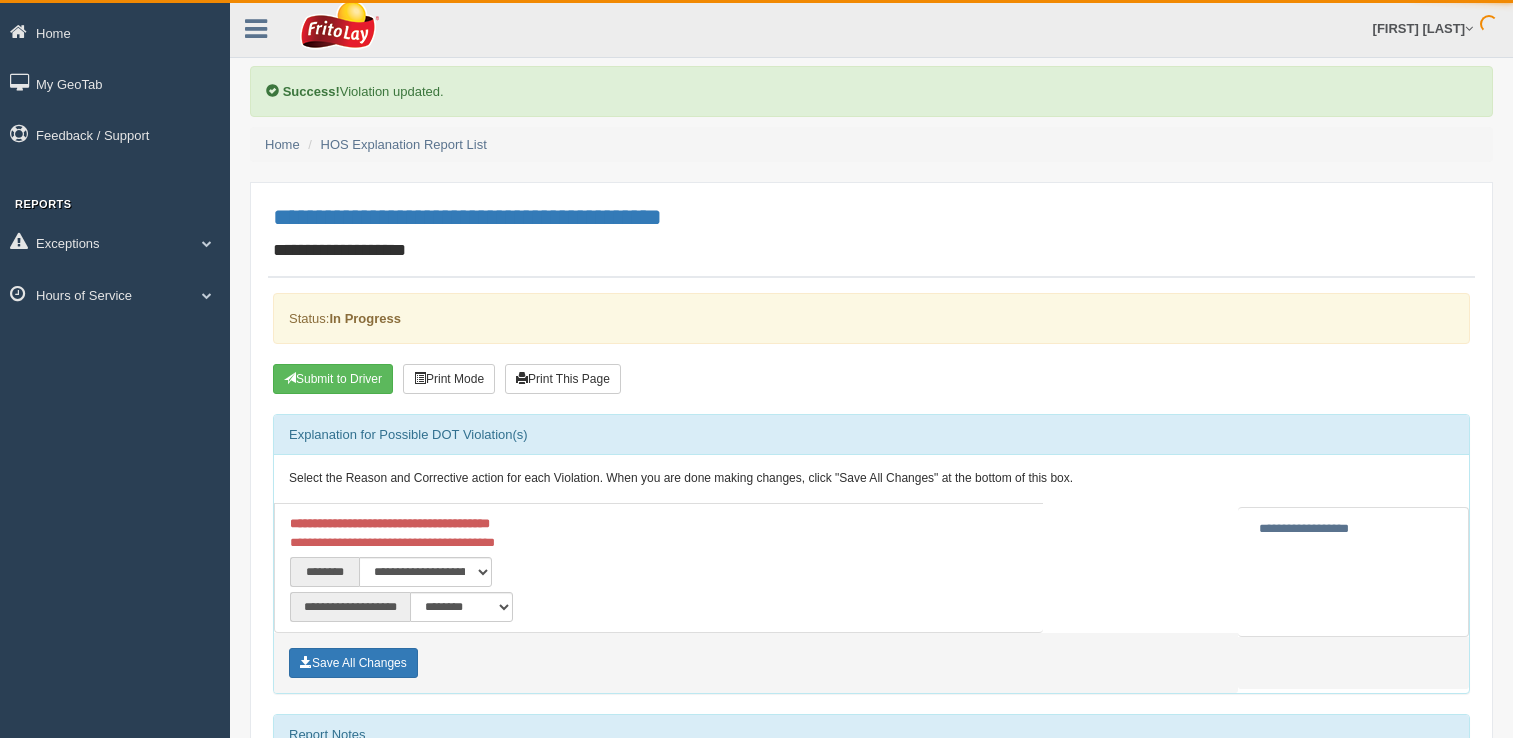 scroll, scrollTop: 0, scrollLeft: 0, axis: both 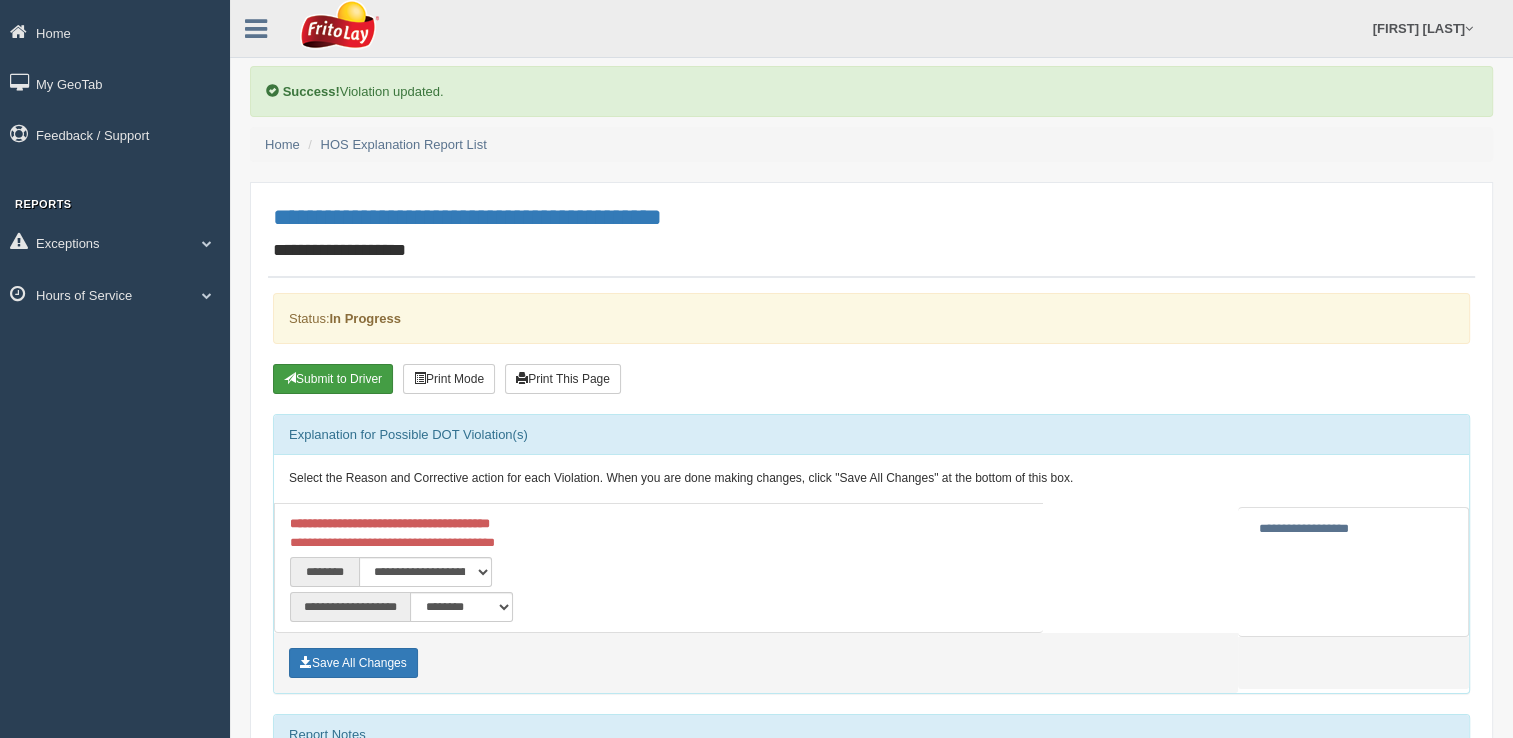 click on "Submit to Driver" at bounding box center [333, 379] 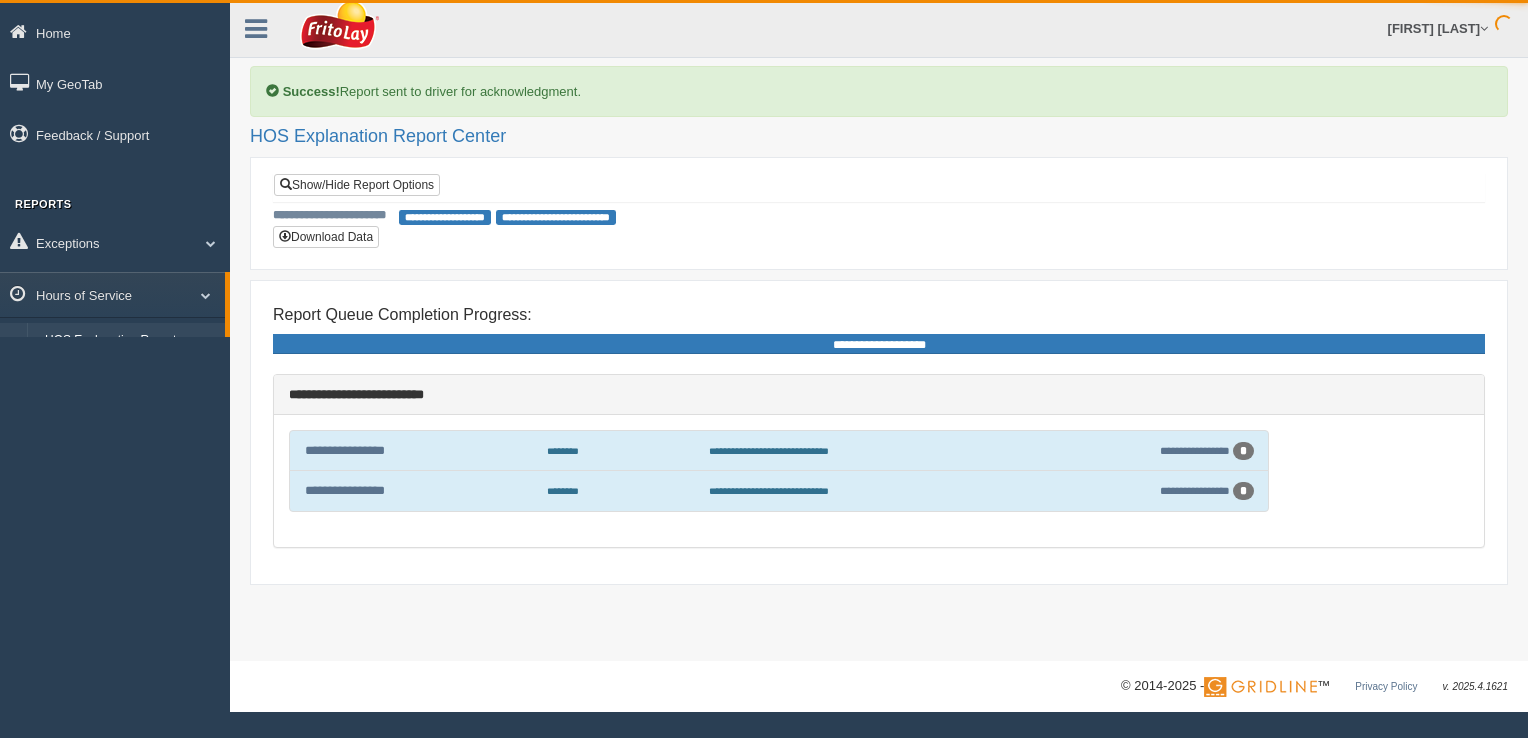 scroll, scrollTop: 0, scrollLeft: 0, axis: both 